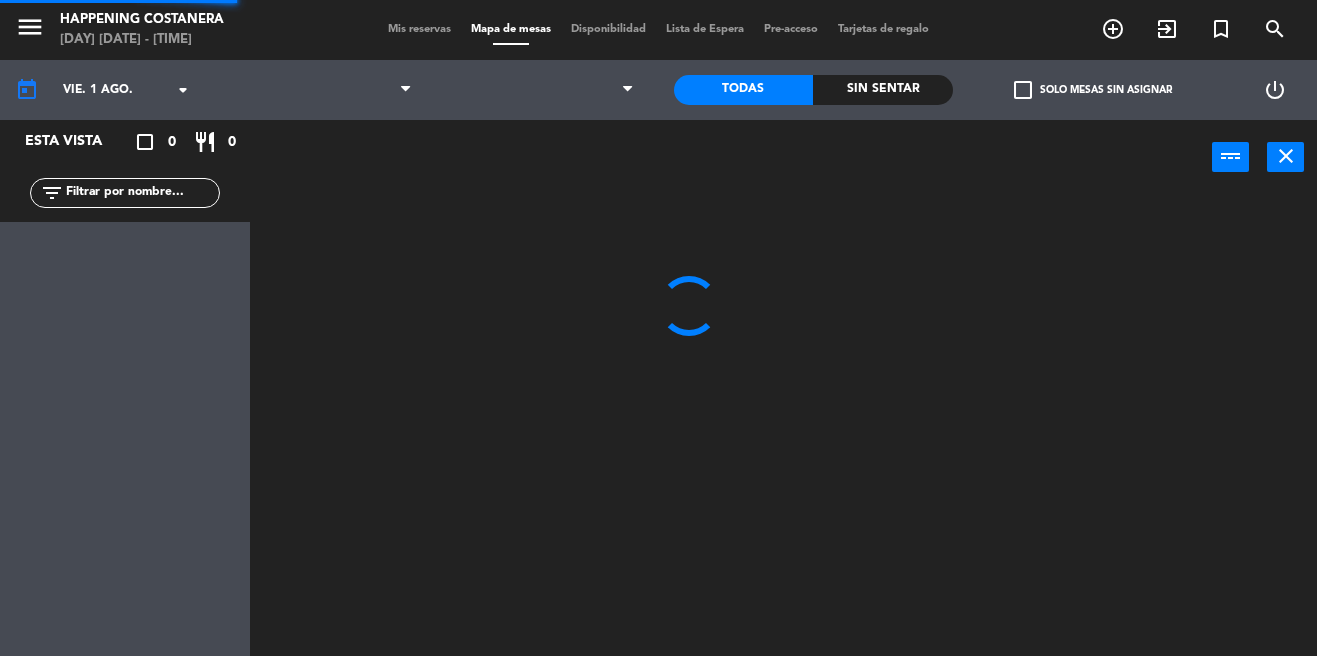 scroll, scrollTop: 0, scrollLeft: 0, axis: both 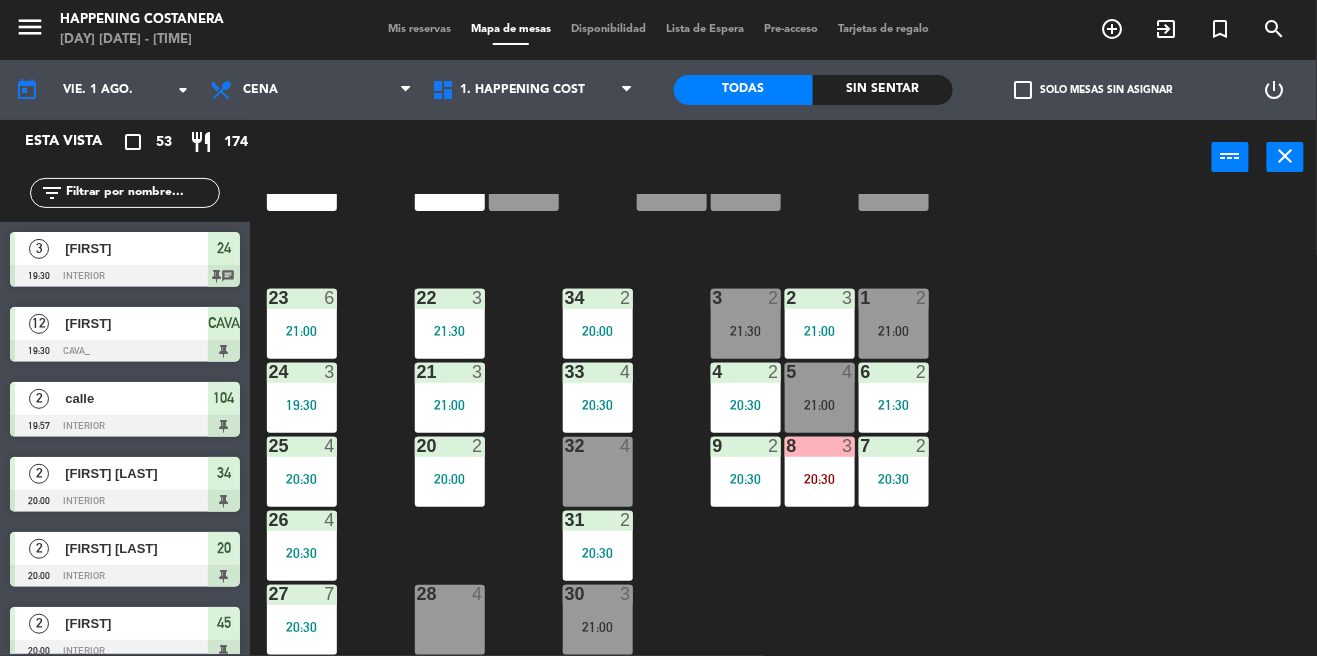click 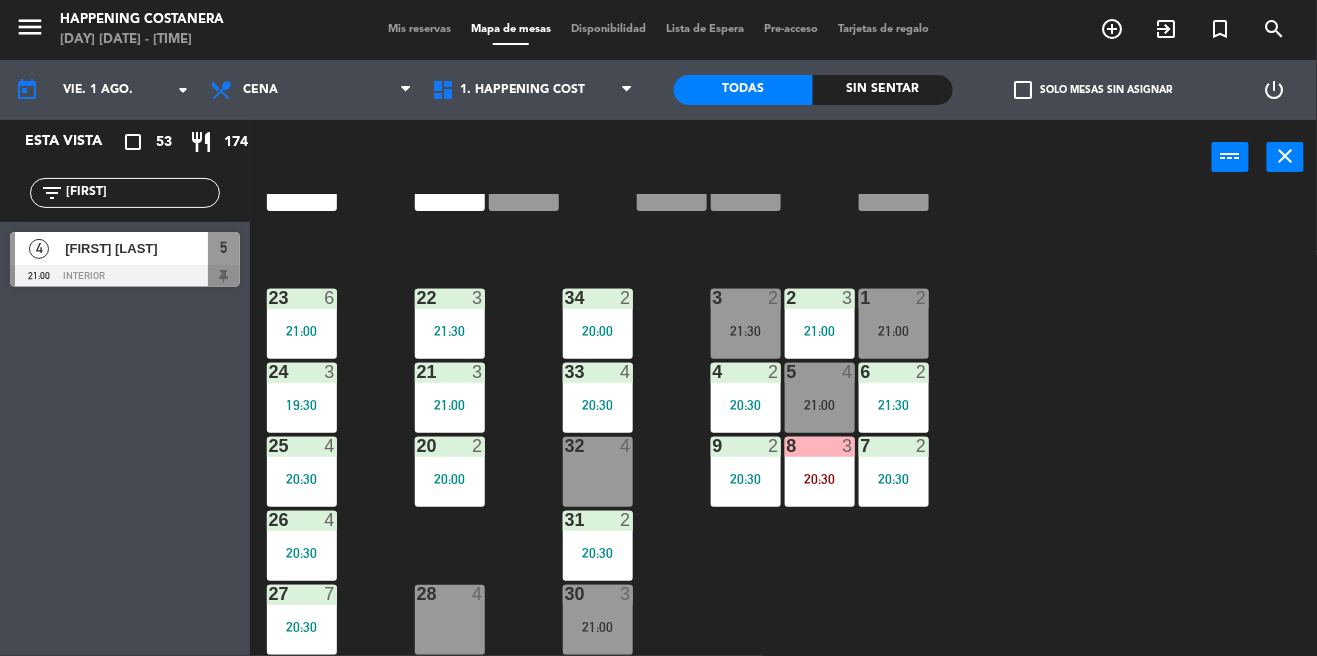 type on "[FIRST]" 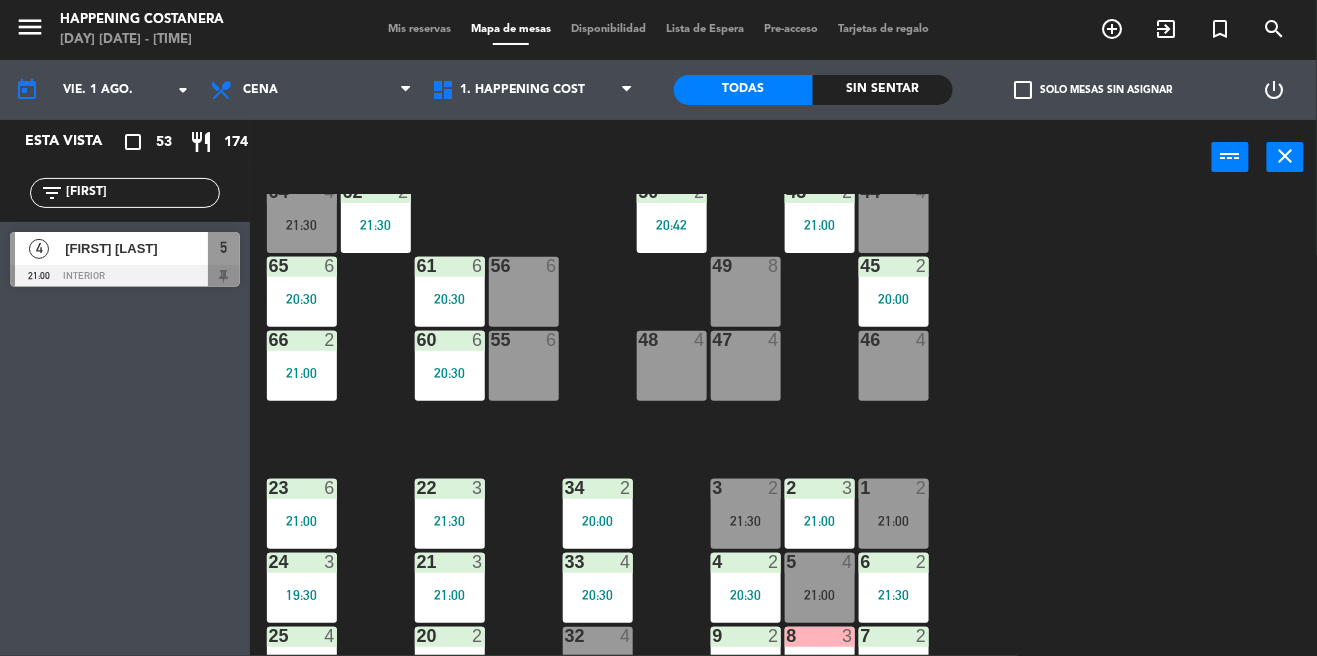 scroll, scrollTop: 473, scrollLeft: 0, axis: vertical 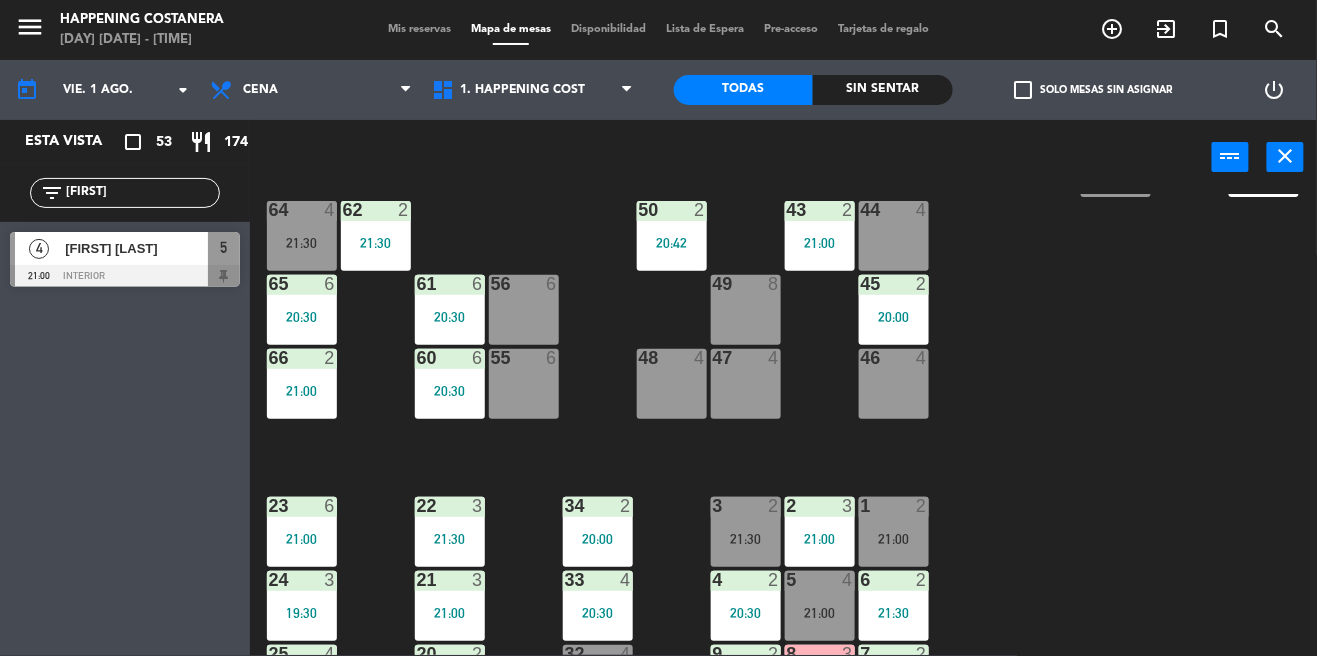 click on "69  2  122  6  121  6  120  6  14  4  CAVA  12   19:30  101  2   21:00  94  2  70  2  123  6  131  2  134  2  132  2  13  4  119  6  15  2  102  2   20:38  80  6  93  4   21:00  108  8  71  4   21:00  130  2  124  6  129  2  12  4  118  6  16  2  128  2  103  2   20:28  107  10  82  6  72  2  92  4   21:00  133  14  125  6  11  4  117  6  17  2  104  2   19:57  91  3   21:30  84  6  106  5   20:30  73  2  126  4  127  2  115  4  10  7  116  8  86  6  90  2   20:49  74  3   20:25  105  4  50  2   20:42  62  2   21:30  64  4   21:30  43  2   21:00  75  4  44  4  65  6   20:30  56  6  45  2   20:00  61  6   20:30  76  2  49  8  66  2   21:00  60  6   20:30  46  4  48  4  55  6  47  4  22  3   21:30  34  2   20:00  3  2   21:30  1  2   21:00  23  6   21:00  2  3   21:00  24  3   19:30  33  4   20:30  21  3   21:00  6  2   21:30  5  4   21:30  4  2   20:30  32  4  9  2   20:30  7  2   20:30  20  2   20:00  8  3   20:30  25  4   20:30  26  4   20:30  31  2   20:30  27  7   20:30  28  4  30  3   21:00" 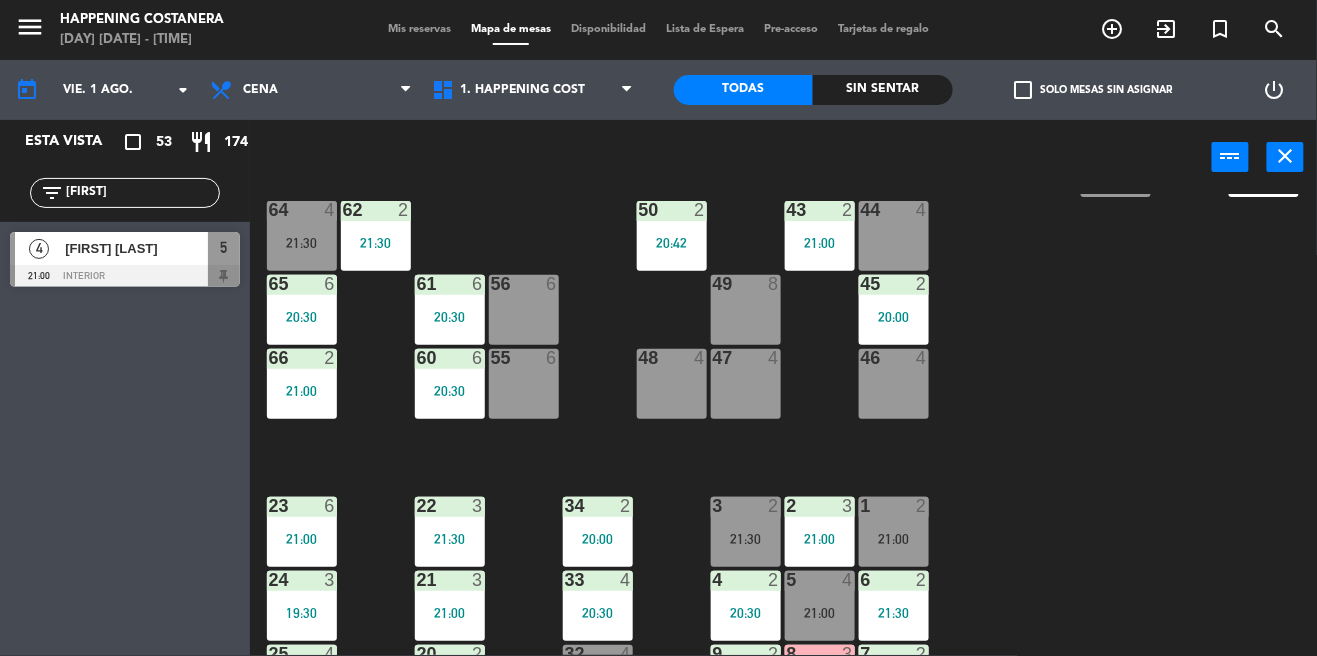 click on "69  2  122  6  121  6  120  6  14  4  CAVA  12   19:30  101  2   21:00  94  2  70  2  123  6  131  2  134  2  132  2  13  4  119  6  15  2  102  2   20:38  80  6  93  4   21:00  108  8  71  4   21:00  130  2  124  6  129  2  12  4  118  6  16  2  128  2  103  2   20:28  107  10  82  6  72  2  92  4   21:00  133  14  125  6  11  4  117  6  17  2  104  2   19:57  91  3   21:30  84  6  106  5   20:30  73  2  126  4  127  2  115  4  10  7  116  8  86  6  90  2   20:49  74  3   20:25  105  4  50  2   20:42  62  2   21:30  64  4   21:30  43  2   21:00  75  4  44  4  65  6   20:30  56  6  45  2   20:00  61  6   20:30  76  2  49  8  66  2   21:00  60  6   20:30  46  4  48  4  55  6  47  4  22  3   21:30  34  2   20:00  3  2   21:30  1  2   21:00  23  6   21:00  2  3   21:00  24  3   19:30  33  4   20:30  21  3   21:00  6  2   21:30  5  4   21:30  4  2   20:30  32  4  9  2   20:30  7  2   20:30  20  2   20:00  8  3   20:30  25  4   20:30  26  4   20:30  31  2   20:30  27  7   20:30  28  4  30  3   21:00" 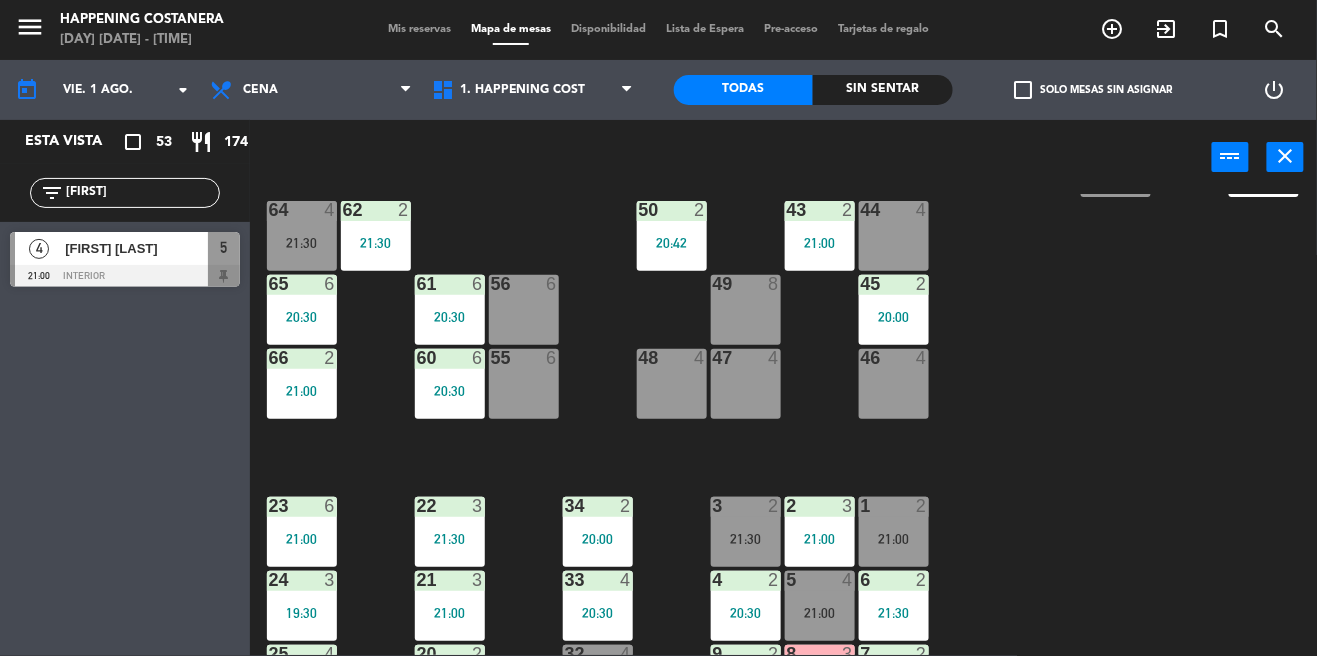 click on "69  2  122  6  121  6  120  6  14  4  CAVA  12   19:30  101  2   21:00  94  2  70  2  123  6  131  2  134  2  132  2  13  4  119  6  15  2  102  2   20:38  80  6  93  4   21:00  108  8  71  4   21:00  130  2  124  6  129  2  12  4  118  6  16  2  128  2  103  2   20:28  107  10  82  6  72  2  92  4  133  14  125  6  11  4  117  6  17  2  104  2   19:57  91  3   21:30  84  6  106  5   20:30  73  2  126  4  127  2  115  4  10  7  116  8  86  6  90  2   20:49  74  3   20:25  105  4  50  2   20:42  62  2   21:30  64  4   21:00  43  2   21:00  75  4  44  4  65  6   20:30  56  6  45  2   20:00  61  6   20:30  76  2  49  8  66  2   21:00  60  6   20:30  46  4  48  4  55  6  47  4  22  3   21:30  34  2   20:00  3  2   21:30  1  2   21:00  23  6   21:00  2  3   21:00  24  3   19:30  33  4   20:30  21  3   21:00  6  2   21:30  5  4   21:30  4  2   20:30  32  4   21:00  9  2   20:30  7  2   20:30  20  2   20:00  8  3   20:30  25  4   20:30  26  4   20:30  31  2   20:30  27  7   20:30  28  4  30  3   21:00" 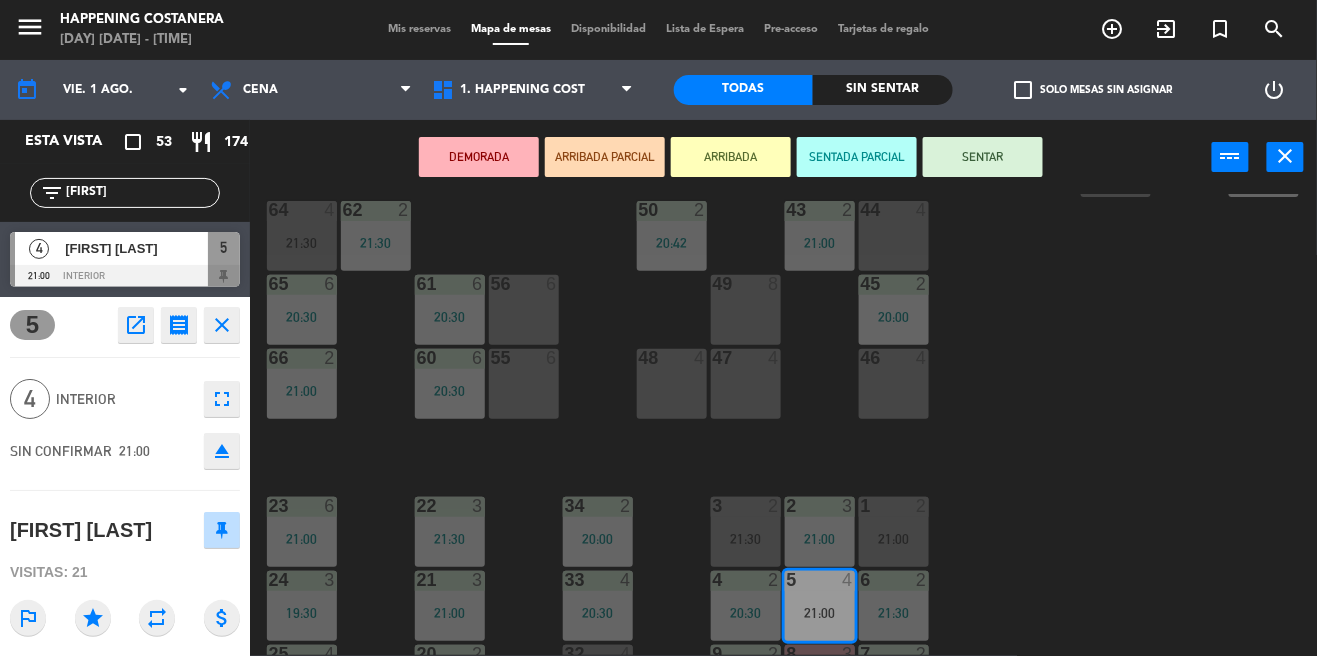 click on "21:30" at bounding box center (302, 243) 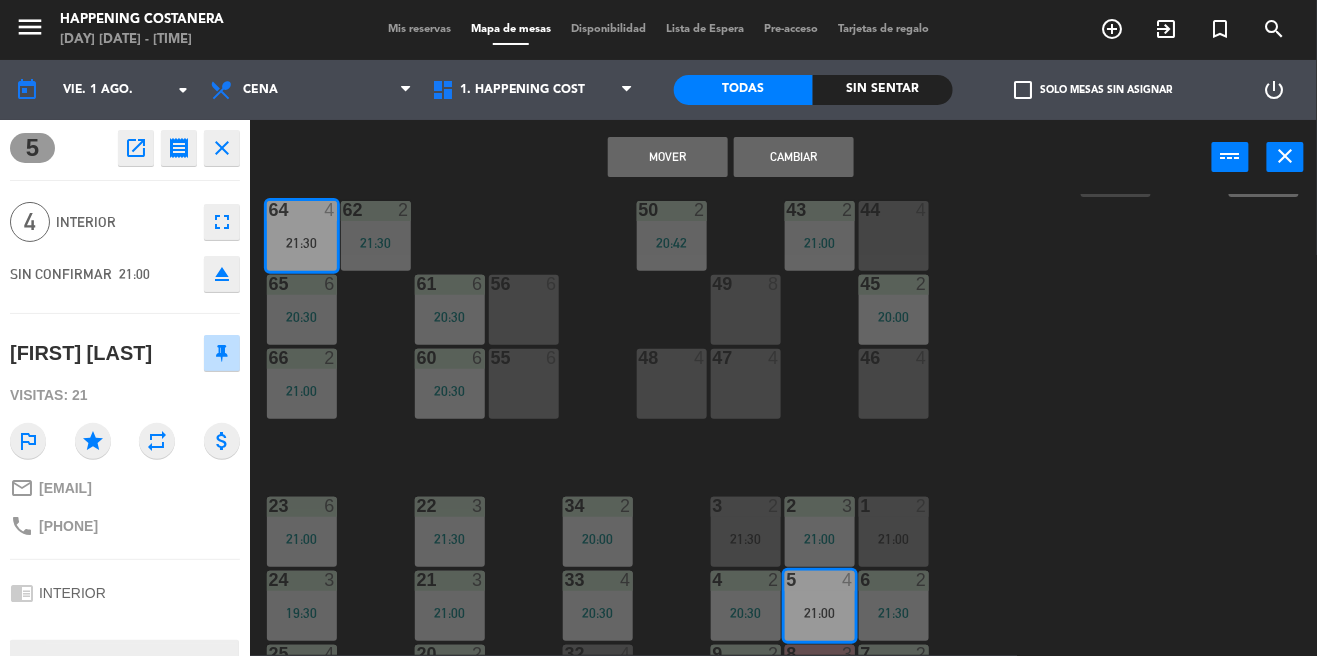 click on "69  2  122  6  121  6  120  6  14  4  CAVA  12   19:30  101  2   21:00  94  2  70  2  123  6  131  2  134  2  132  2  13  4  119  6  15  2  102  2   20:38  80  6  93  4   21:00  108  8  71  4   21:00  130  2  124  6  129  2  12  4  118  6  16  2  128  2  103  2   20:28  107  10  82  6  72  2  92  4  133  14  125  6  11  4  117  6  17  2  104  2   19:57  91  3   21:30  84  6  106  5   20:30  73  2  126  4  127  2  115  4  10  7  116  8  86  6  90  2   20:49  74  3   20:25  105  4  50  2   20:42  62  2   21:30  64  4   21:00  43  2   21:00  75  4  44  4  65  6   20:30  56  6  45  2   20:00  61  6   20:30  76  2  49  8  66  2   21:00  60  6   20:30  46  4  48  4  55  6  47  4  22  3   21:30  34  2   20:00  3  2   21:30  1  2   21:00  23  6   21:00  2  3   21:00  24  3   19:30  33  4   20:30  21  3   21:00  6  2   21:30  5  4   21:30  4  2   20:30  32  4   21:00  9  2   20:30  7  2   20:30  20  2   20:00  8  3   20:30  25  4   20:30  26  4   20:30  31  2   20:30  27  7   20:30  28  4  30  3   21:00" 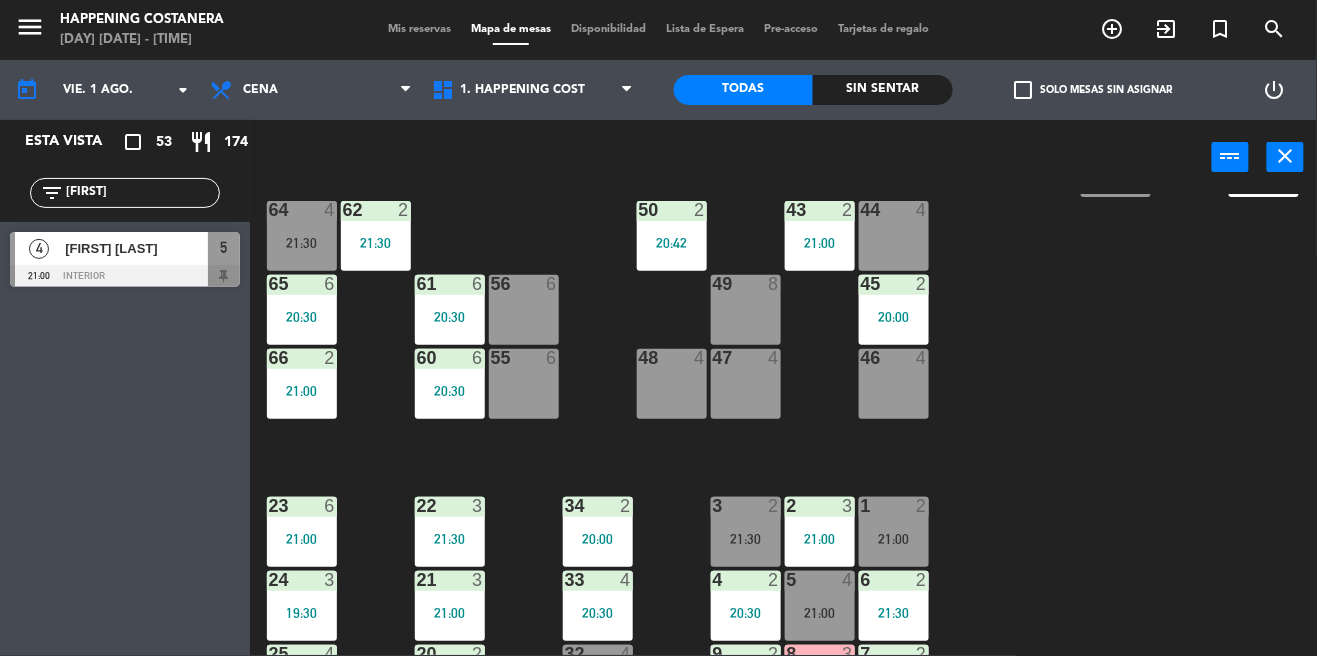 click on "[FIRST] [LAST]" at bounding box center (135, 248) 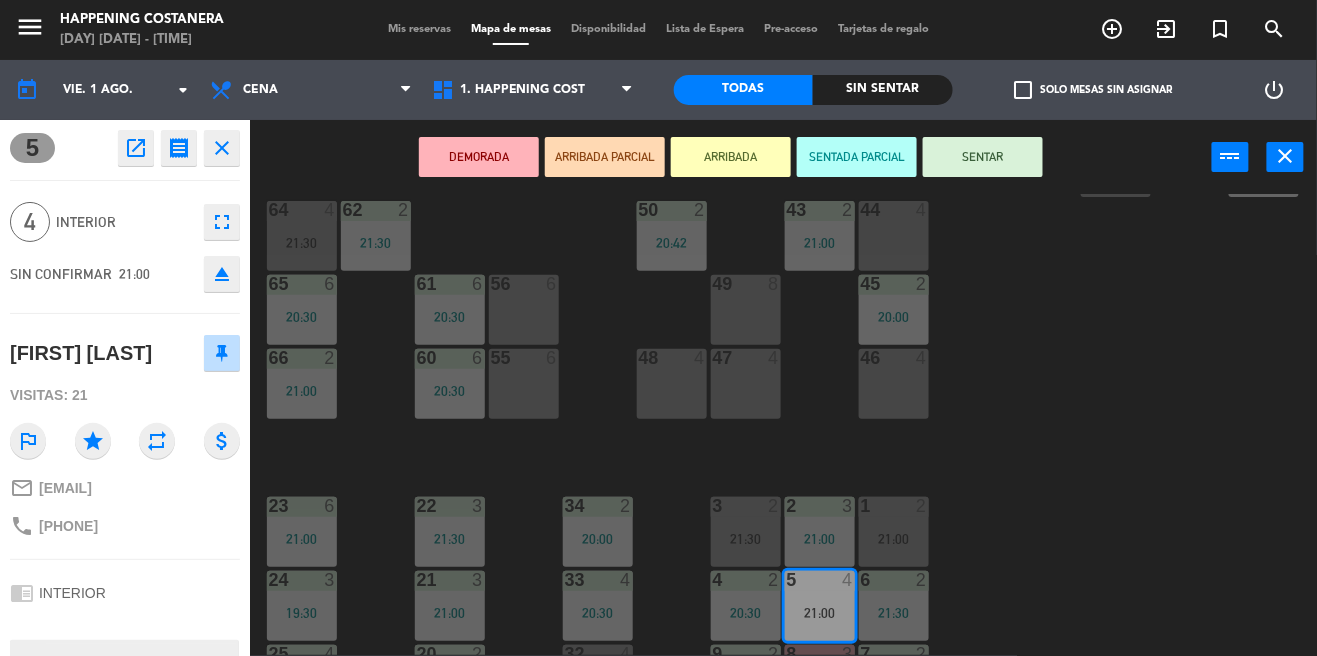 click on "21:30" at bounding box center (302, 243) 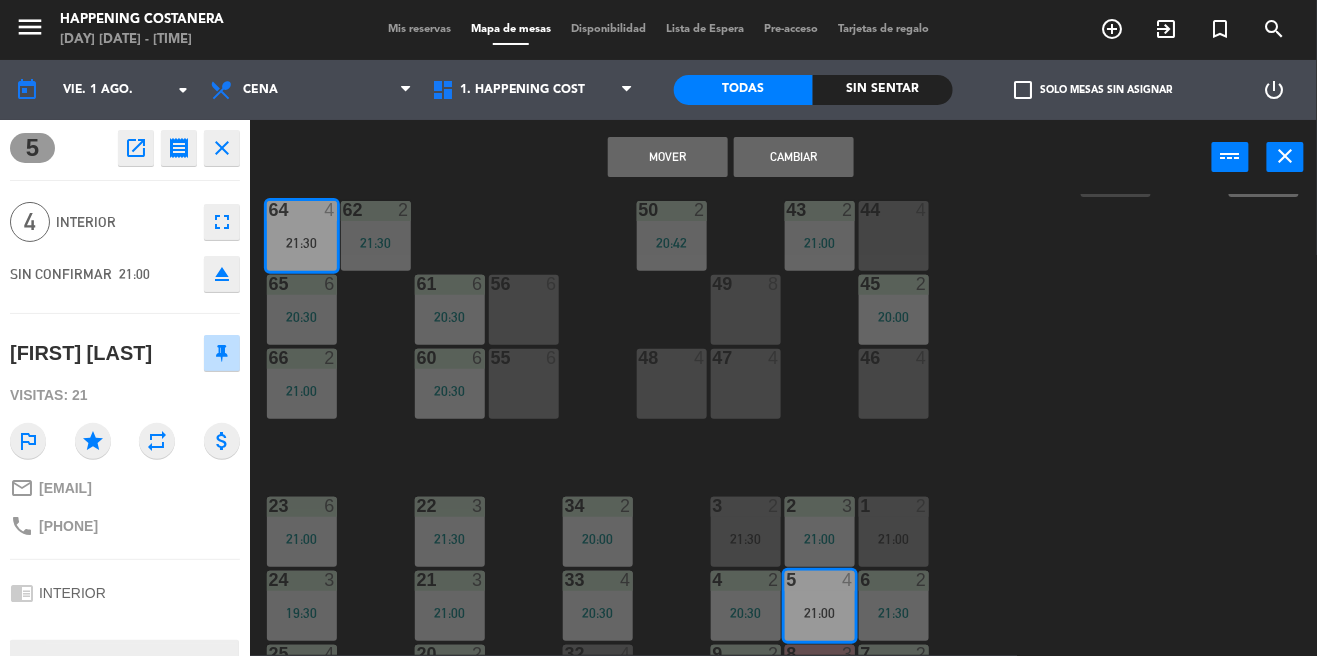 click on "Cambiar" at bounding box center [794, 157] 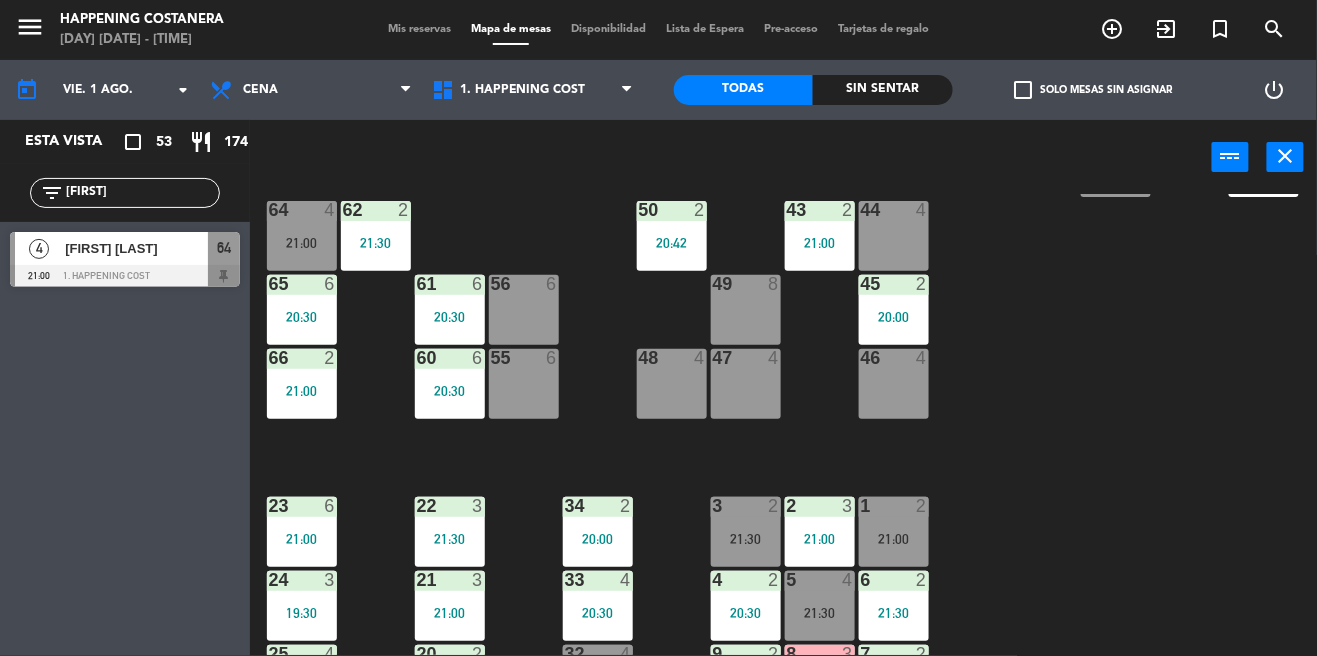 click on "21:00" at bounding box center [302, 243] 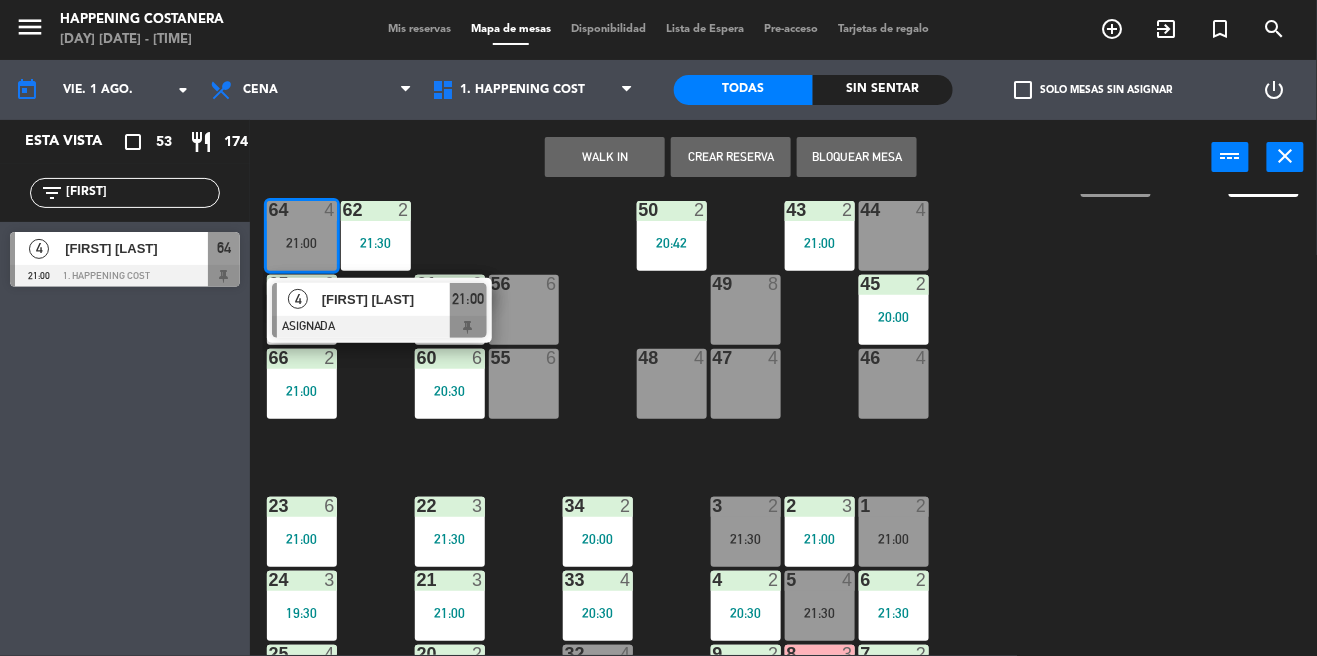click at bounding box center (379, 327) 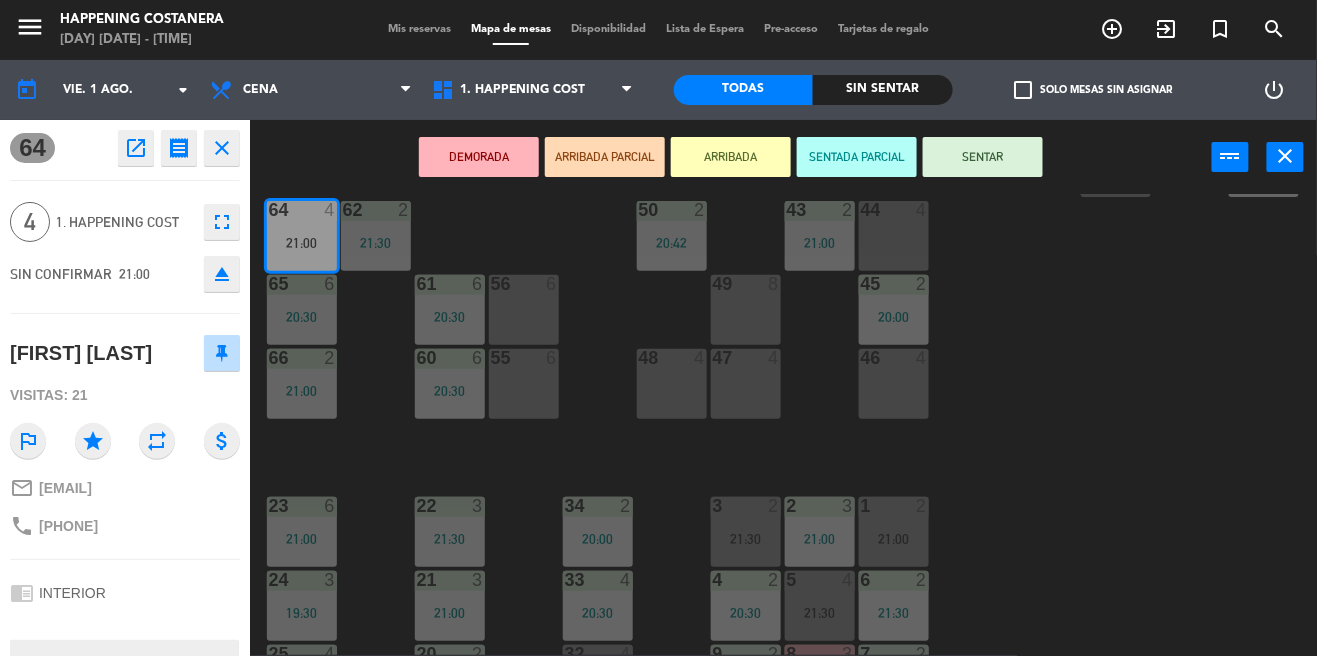 click on "SENTAR" at bounding box center (983, 157) 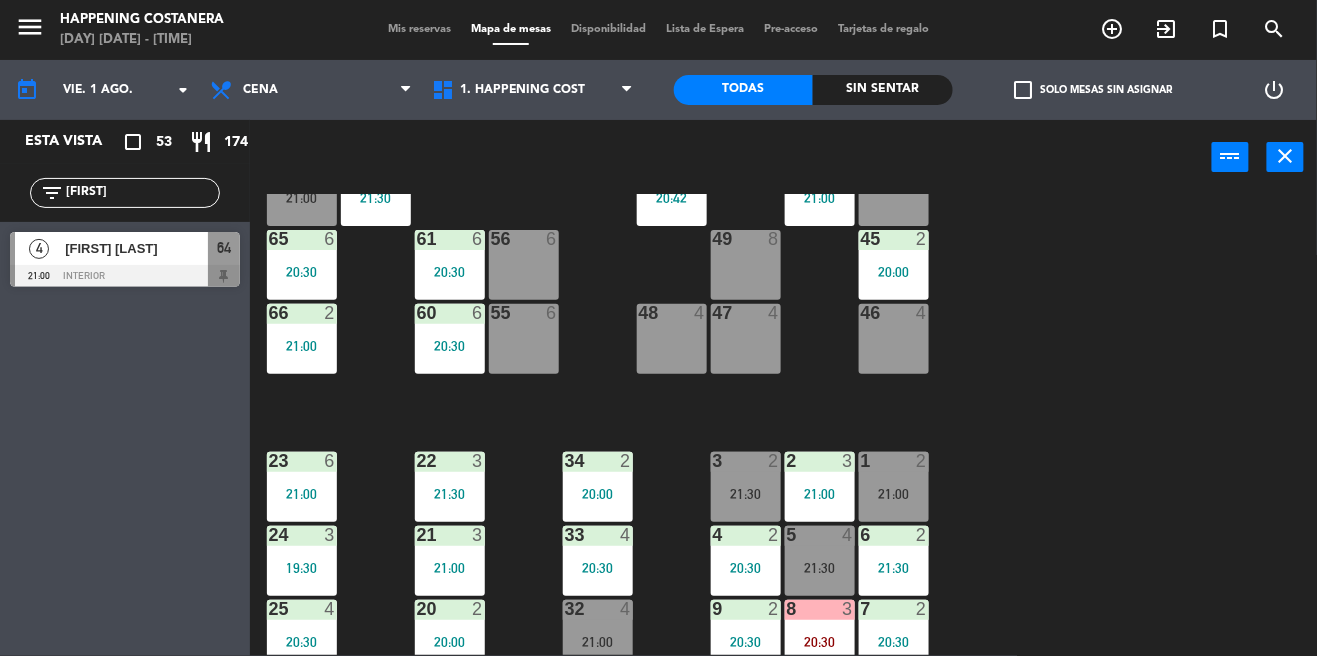 scroll, scrollTop: 430, scrollLeft: 0, axis: vertical 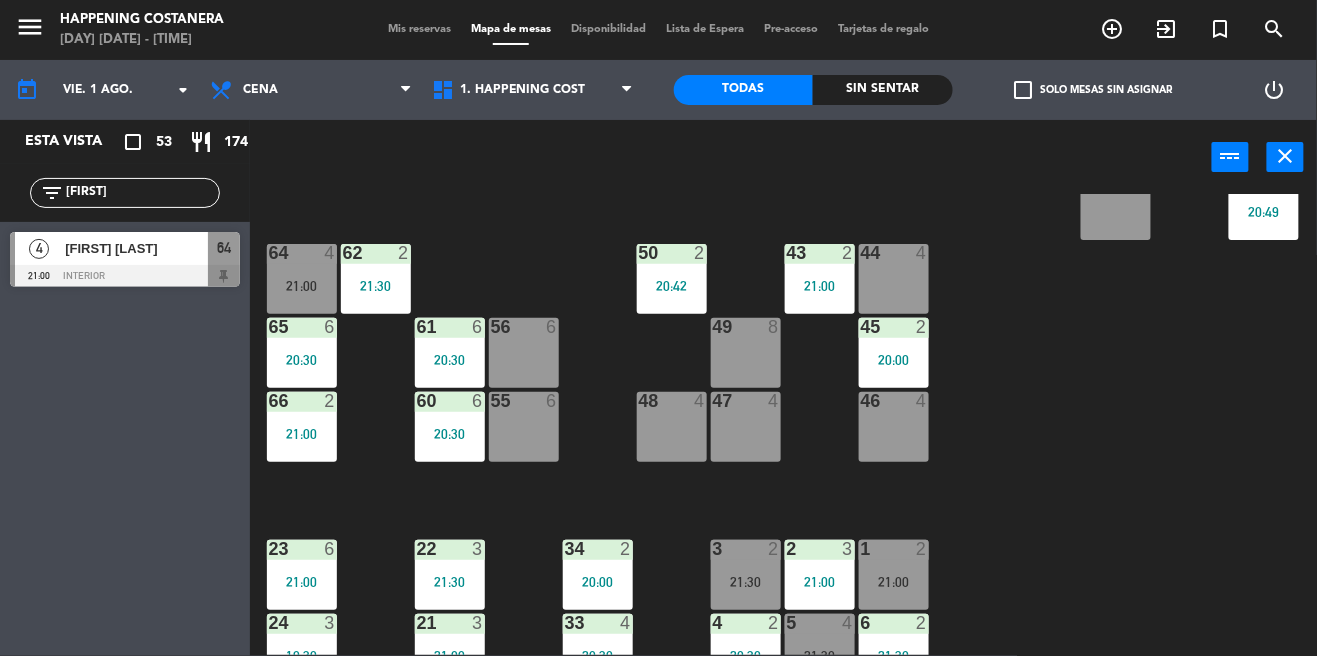 click on "[FIRST]" 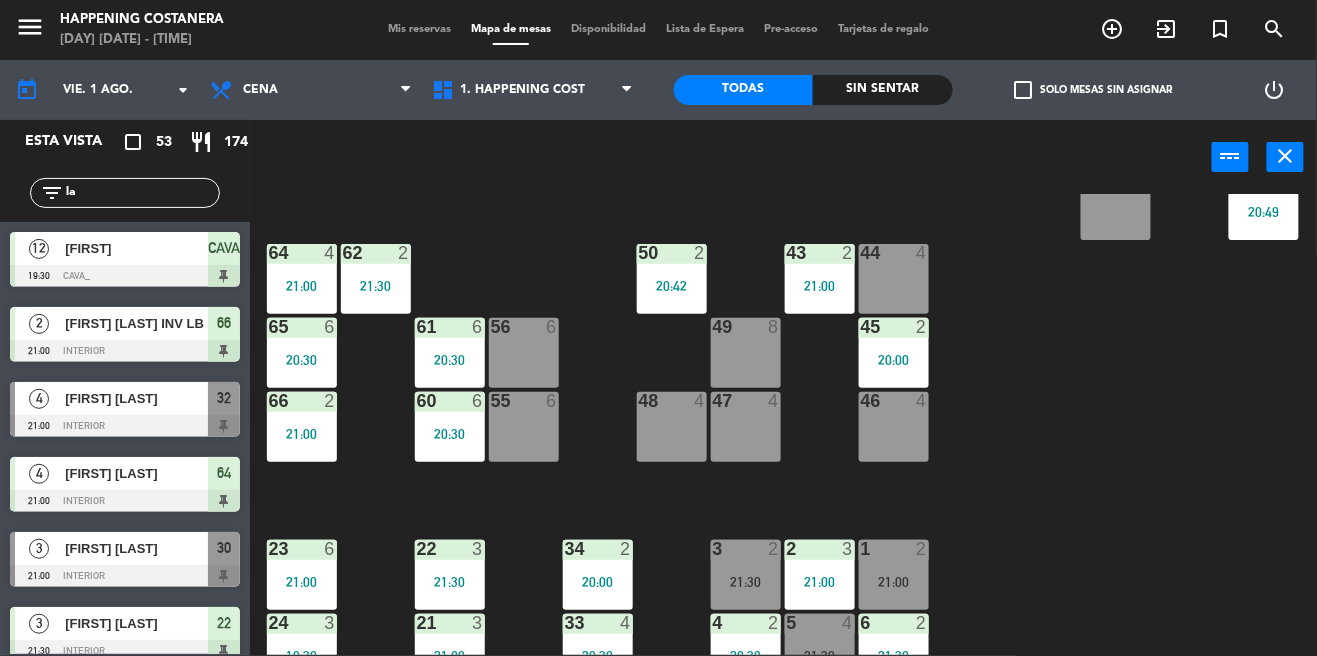 type on "[FIRST]" 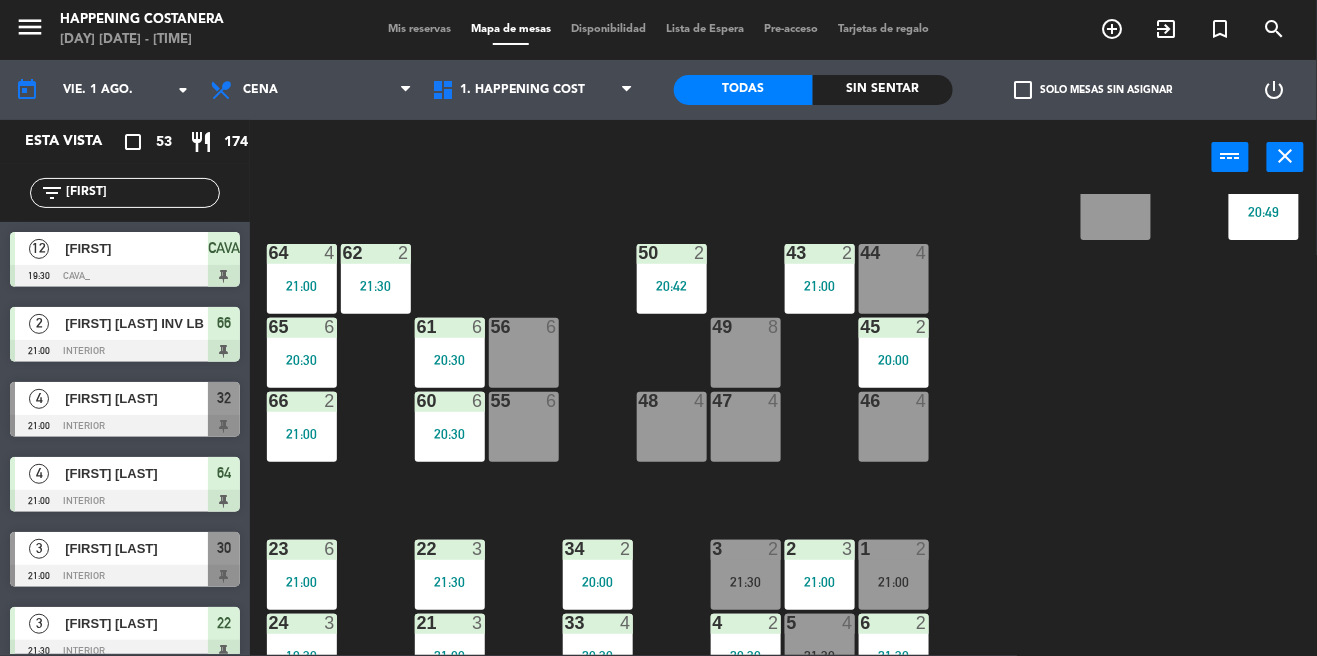 type 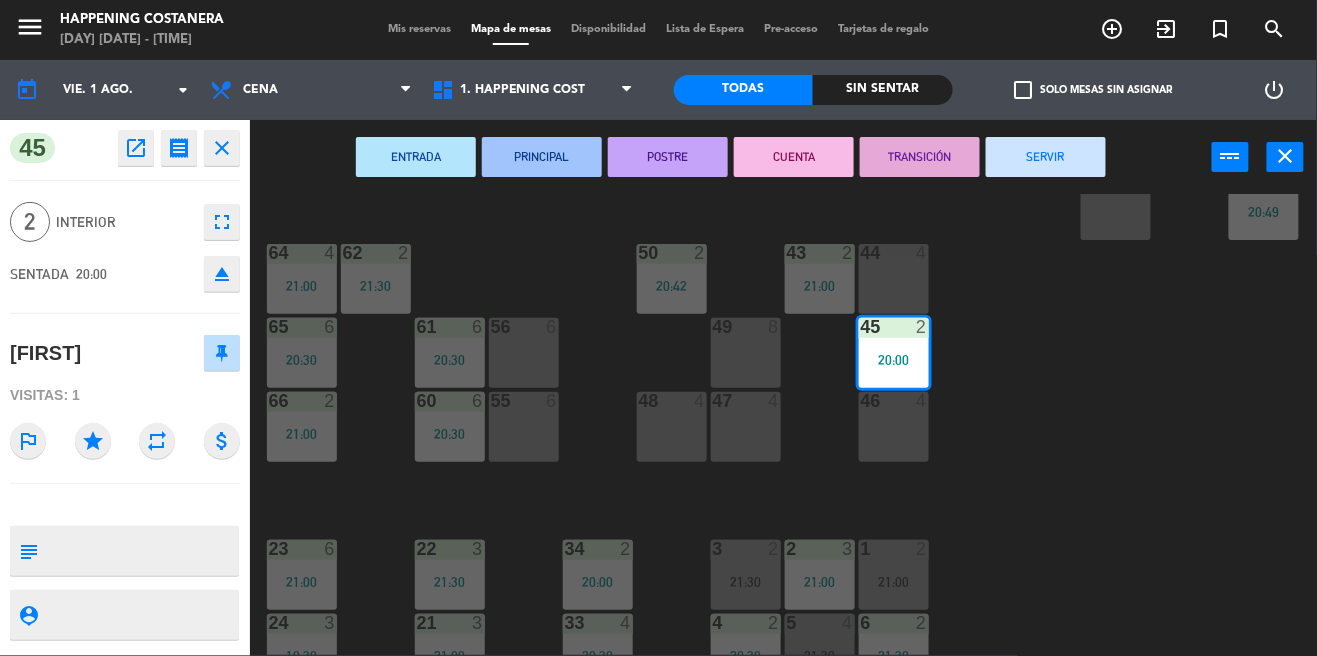 click on "SERVIR" at bounding box center [1046, 157] 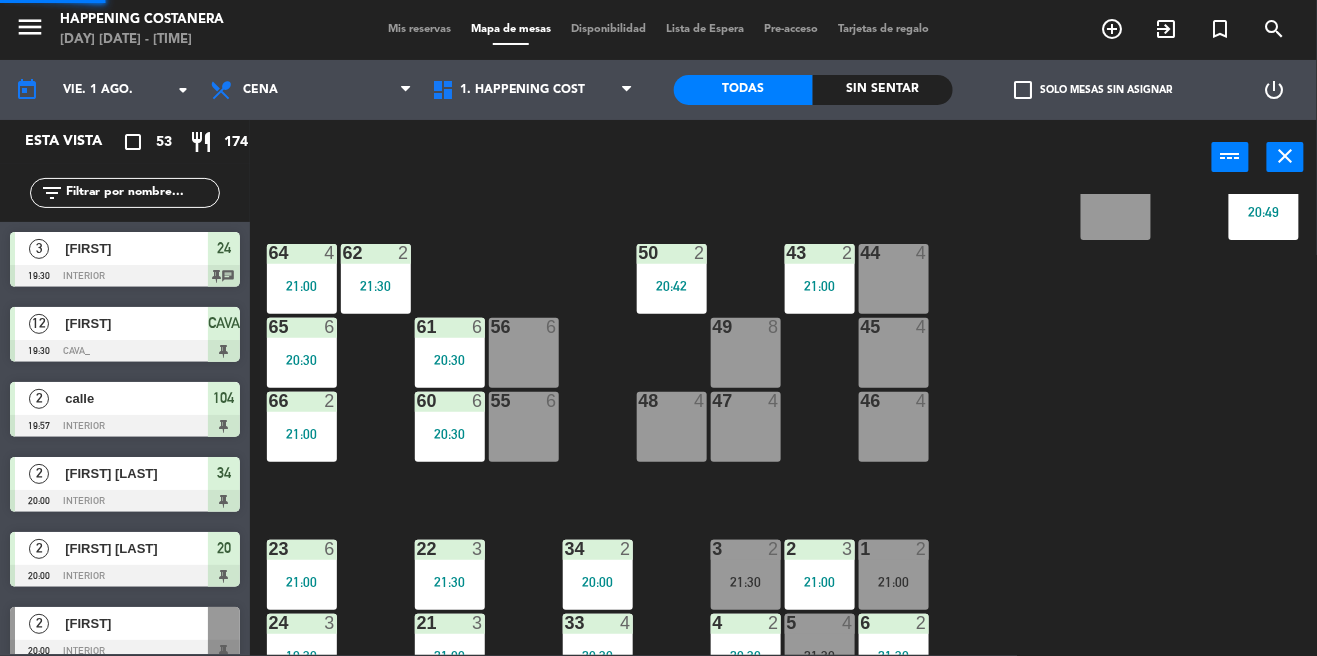 scroll, scrollTop: 0, scrollLeft: 0, axis: both 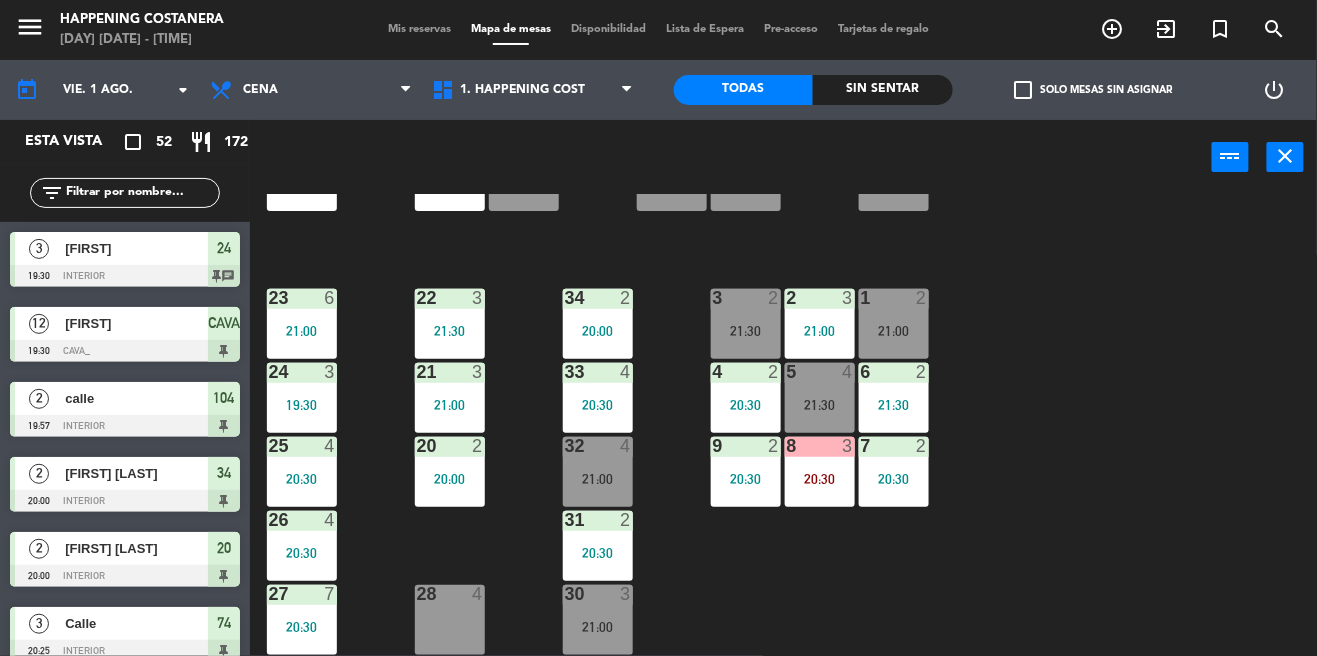 click on "check_box_outline_blank" 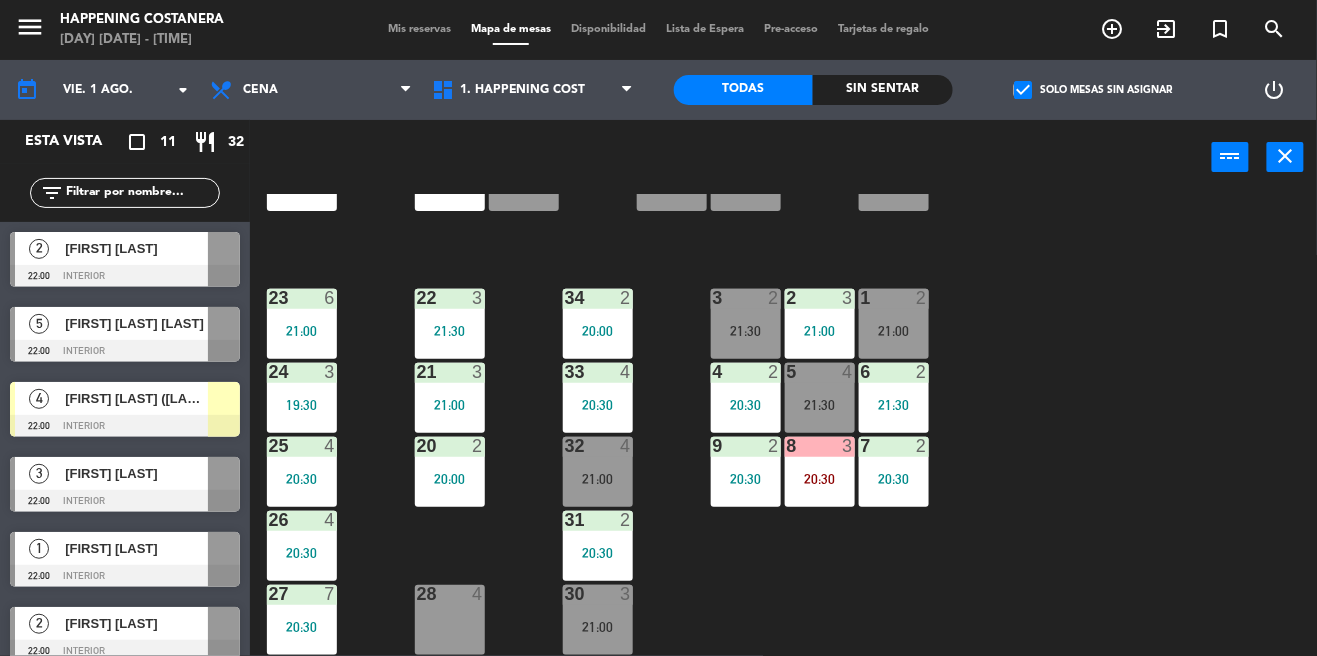 click on "check_box   Solo mesas sin asignar" 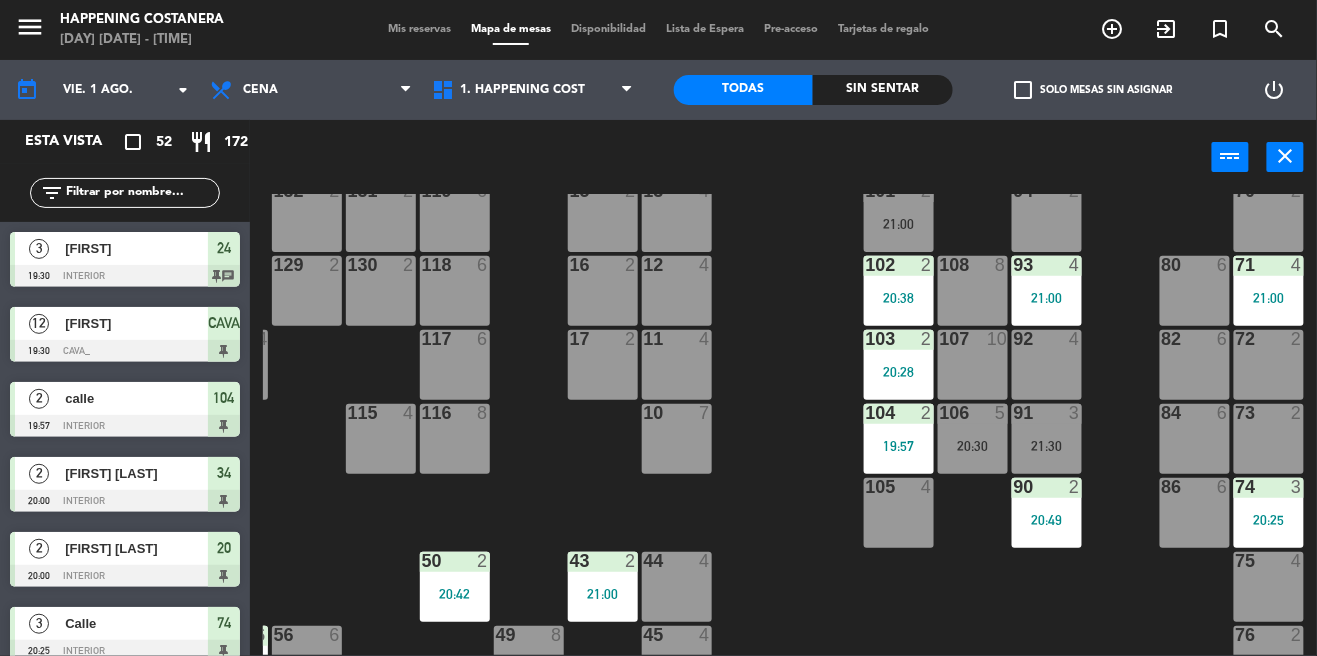 scroll, scrollTop: 178, scrollLeft: 217, axis: both 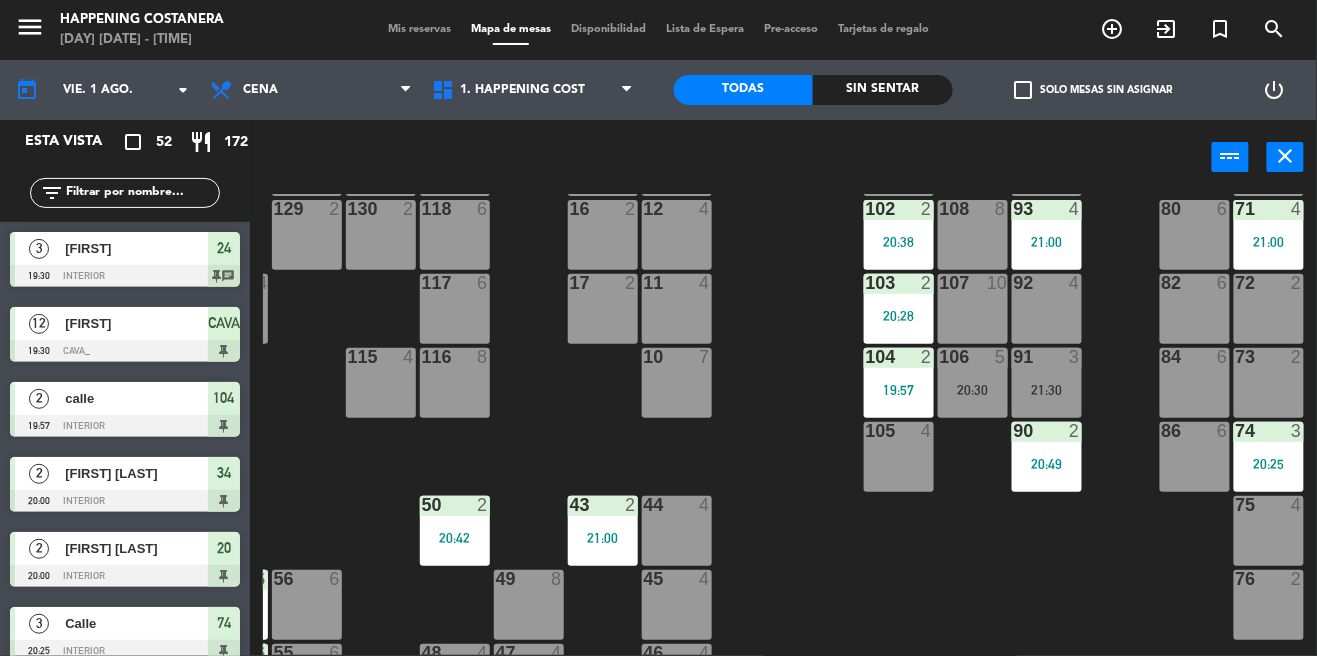 click on "69  2  122  6  121  6  120  6  14  4  CAVA  12   19:30  101  2   21:00  94  2  70  2  123  6  131  2  134  2  132  2  13  4  119  6  15  2  102  2   20:38  80  6  93  4   21:00  108  8  71  4   21:00  130  2  124  6  129  2  12  4  118  6  16  2  128  2  103  2   20:28  107  10  82  6  72  2  92  4  133  14  125  6  11  4  117  6  17  2  104  2   19:57  91  3   21:30  84  6  106  5   20:30  73  2  126  4  127  2  115  4  10  7  116  8  86  6  90  2   20:49  74  3   20:25  105  4  50  2   20:42  62  2   21:30  64  4   21:00  43  2   21:00  75  4  44  4  65  6   20:30  56  6  45  4  61  6   20:30  76  2  49  8  66  2   21:00  60  6   20:30  46  4  48  4  55  6  47  4  22  3   21:30  34  2   20:00  3  2   21:30  1  2   21:00  23  6   21:00  2  3   21:00  24  3   19:30  33  4   20:30  21  3   21:00  6  2   21:30  5  4   21:30  4  2   20:30  32  4   21:00  9  2   20:30  7  2   20:30  20  2   20:00  8  3   20:30  25  4   20:30  26  4   20:30  31  2   20:30  27  7   20:30  28  4  30  3   21:00" 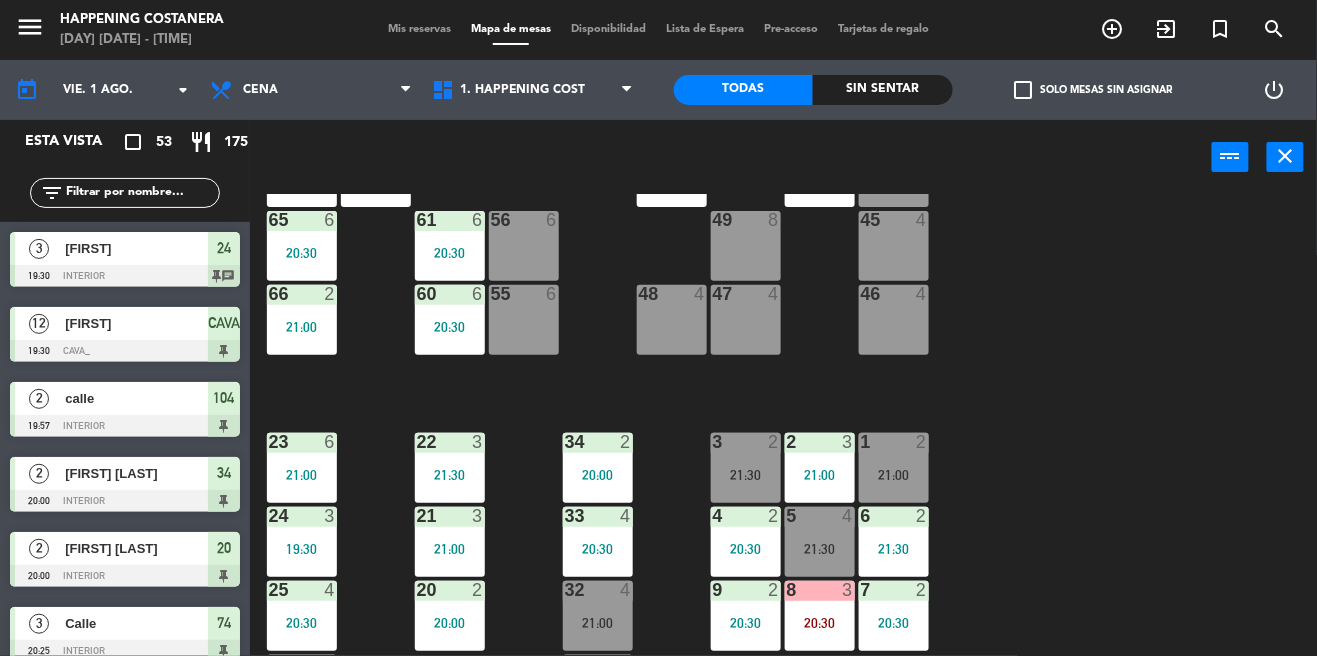 scroll, scrollTop: 425, scrollLeft: 0, axis: vertical 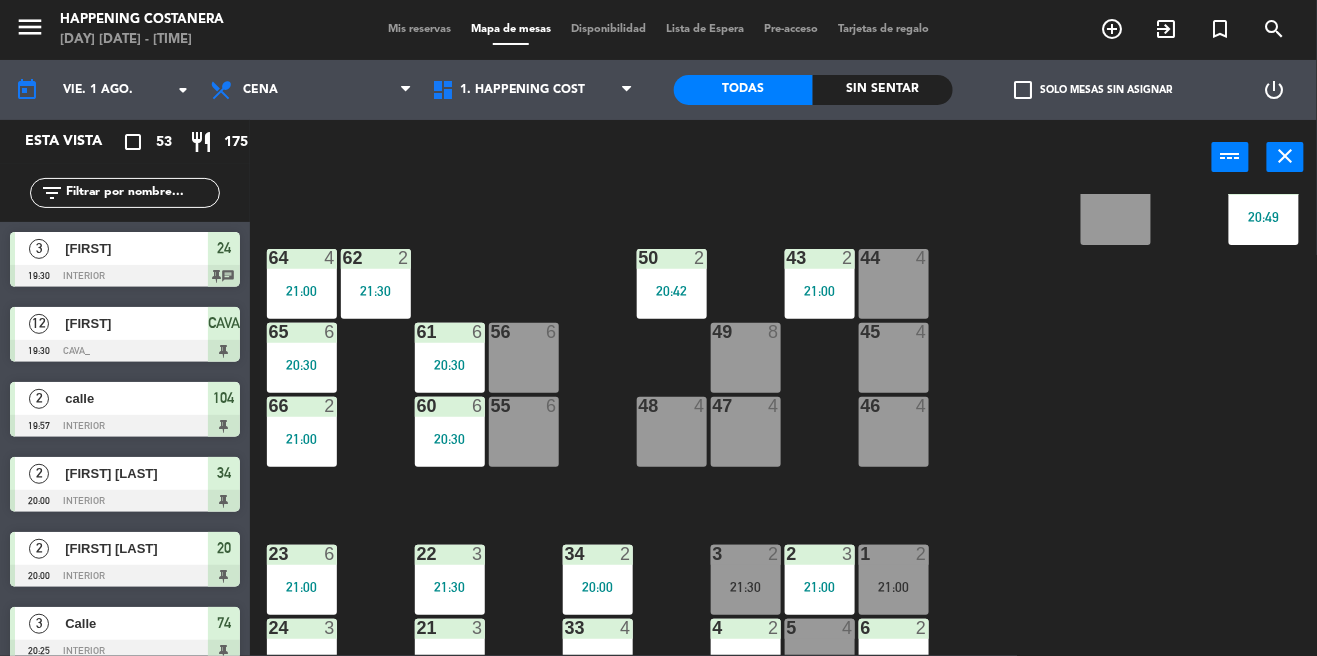 click on "check_box_outline_blank" 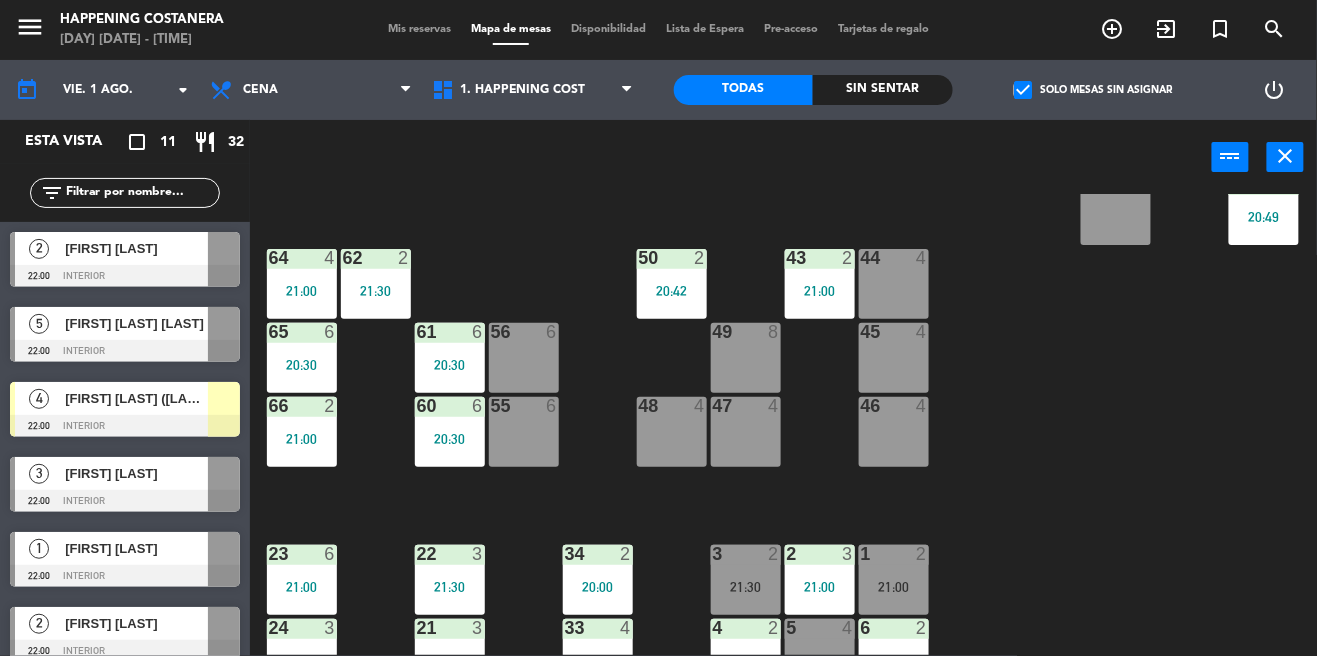 click on "check_box" 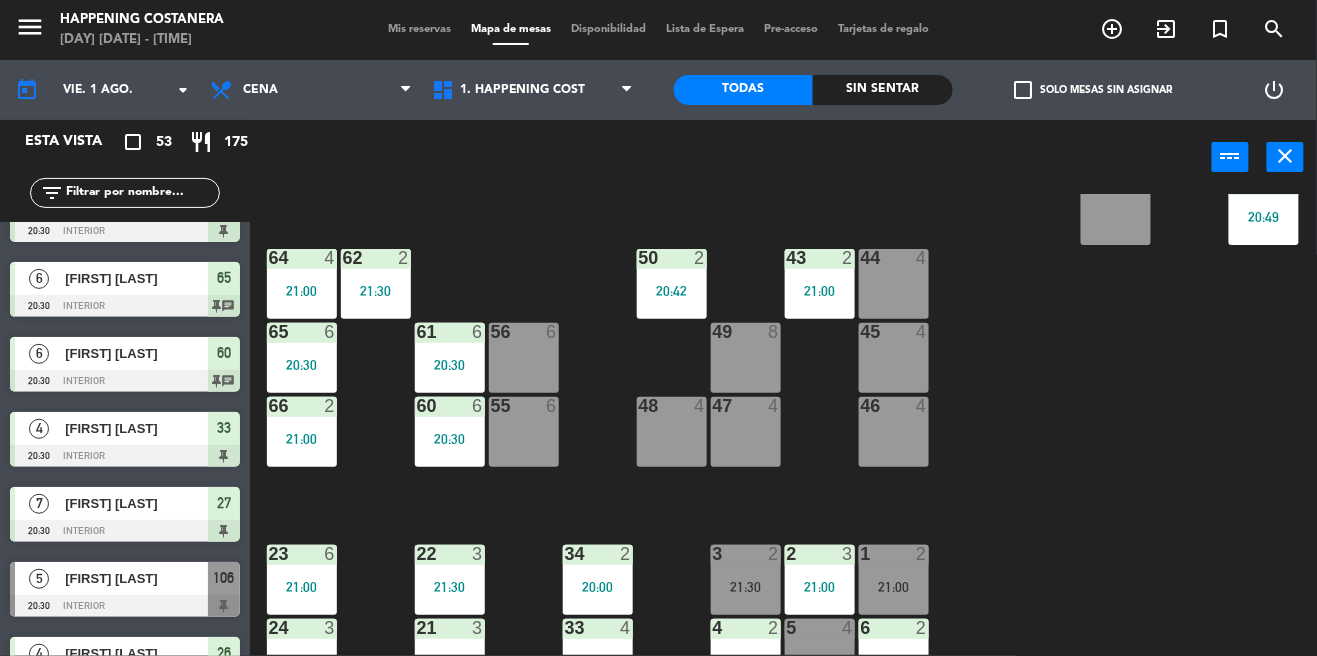 scroll, scrollTop: 0, scrollLeft: 0, axis: both 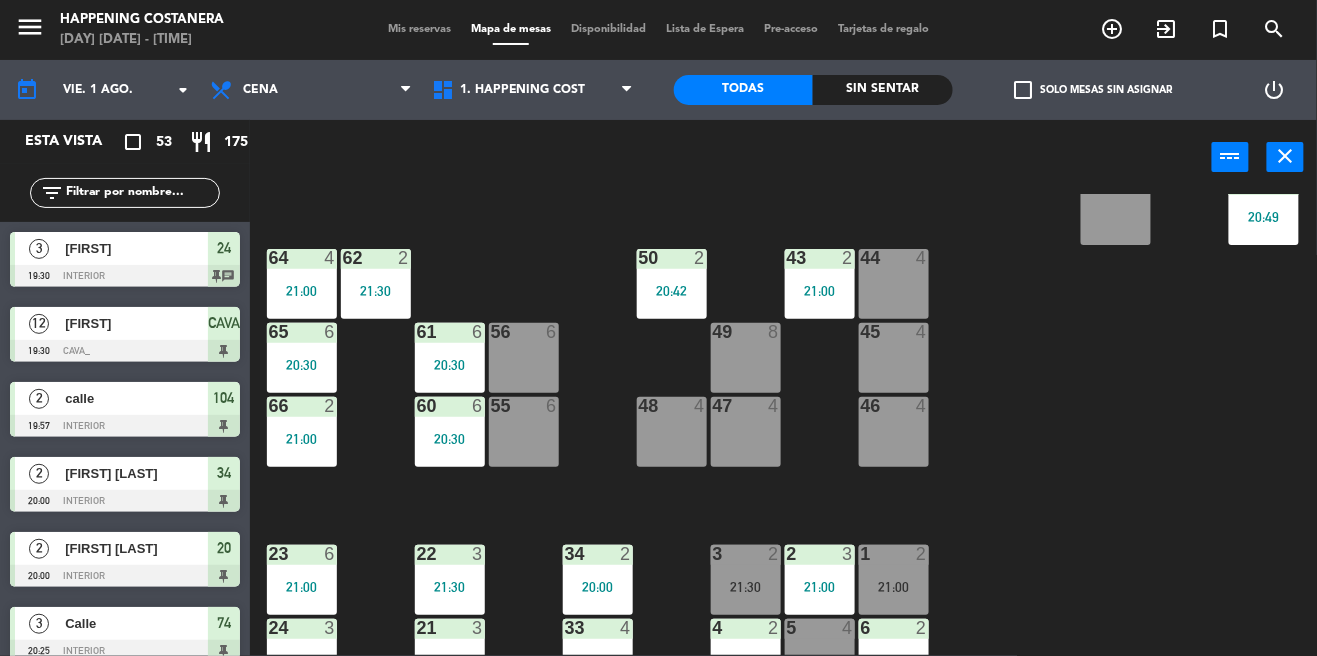 click on "check_box_outline_blank" 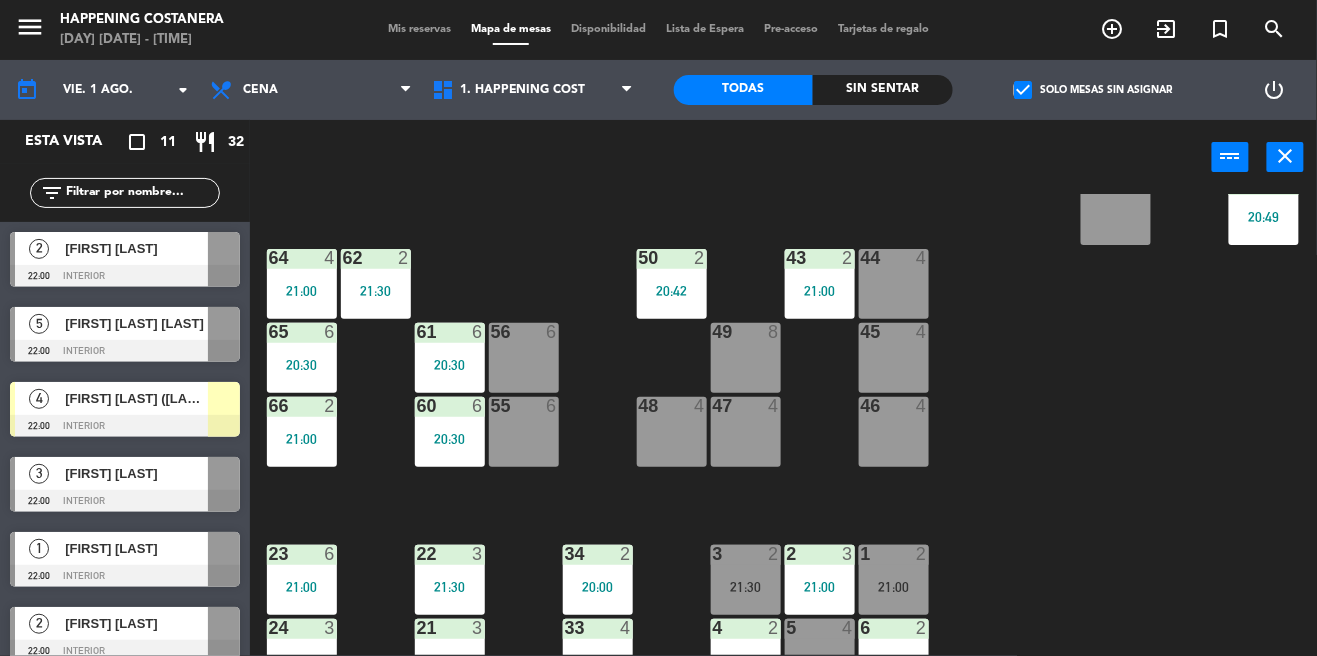 click on "check_box" 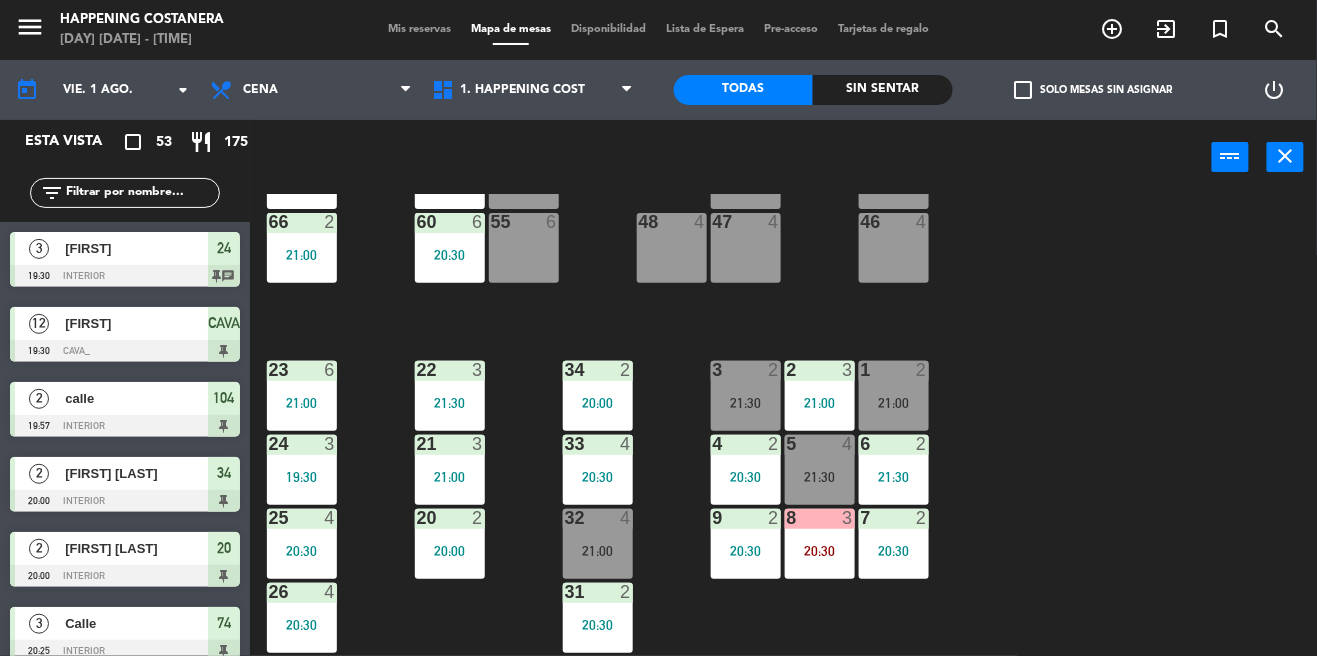 scroll, scrollTop: 692, scrollLeft: 0, axis: vertical 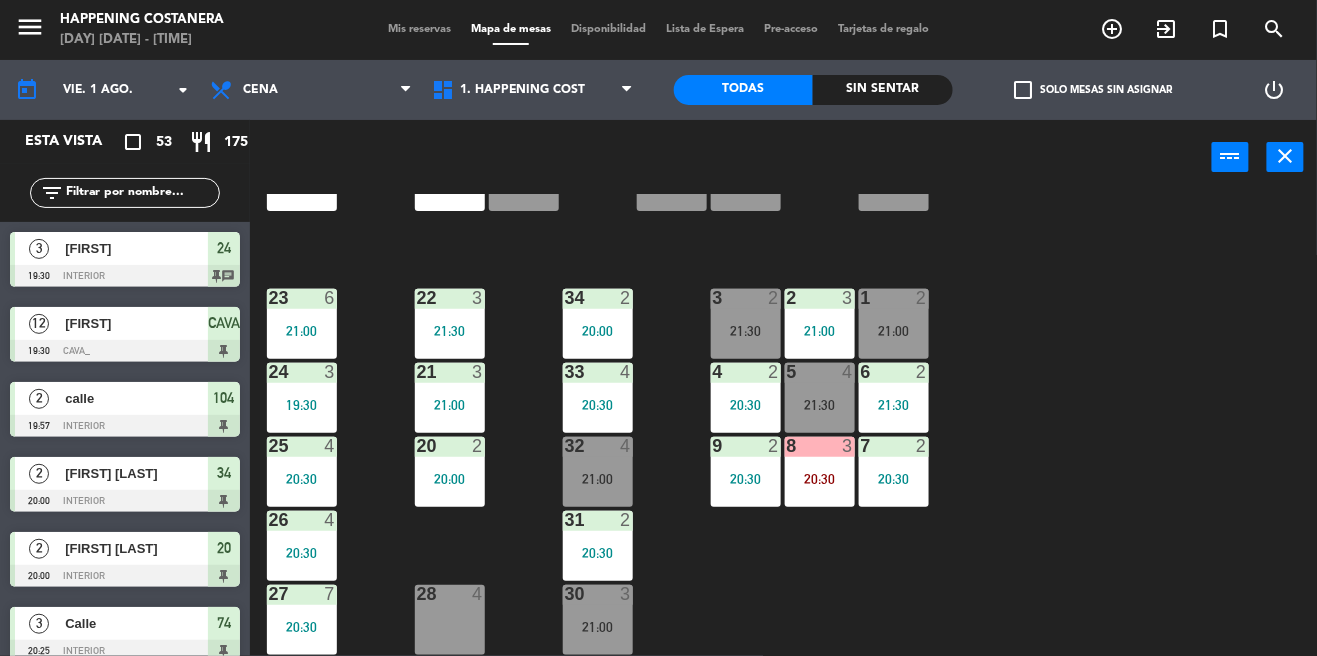 click on "69  2  122  6  121  6  120  6  14  4  CAVA  12   19:30  101  2   21:00  94  2  70  2  123  6  131  2  134  2  132  2  13  4  119  6  15  2  102  2   20:38  80  6  93  4   21:00  108  8  71  4   21:00  130  2  124  6  129  2  12  4  118  6  16  2  128  2  103  2   20:28  107  10  82  6  72  2  92  4  133  14  125  6  11  4  117  6  17  2  104  2   19:57  91  3   21:30  84  6  106  5   20:30  73  2  126  4  127  2  115  4  10  7  116  8  86  3   21:01  90  2   20:49  74  3   20:25  105  4  50  2   20:42  62  2   21:30  64  4   21:00  43  2   21:00  75  4  44  4  65  6   20:30  56  6  45  4  61  6   20:30  76  2  49  8  66  2   21:00  60  6   20:30  46  4  48  4  55  6  47  4  22  3   21:30  34  2   20:00  3  2   21:30  1  2   21:00  23  6   21:00  2  3   21:00  24  3   19:30  33  4   20:30  21  3   21:00  6  2   21:30  5  4   21:30  4  2   20:30  32  4   21:00  9  2   20:30  7  2   20:30  20  2   20:00  8  3   20:30  25  4   20:30  26  4   20:30  31  2   20:30  27  7   20:30  28  4  30  3   21:00" 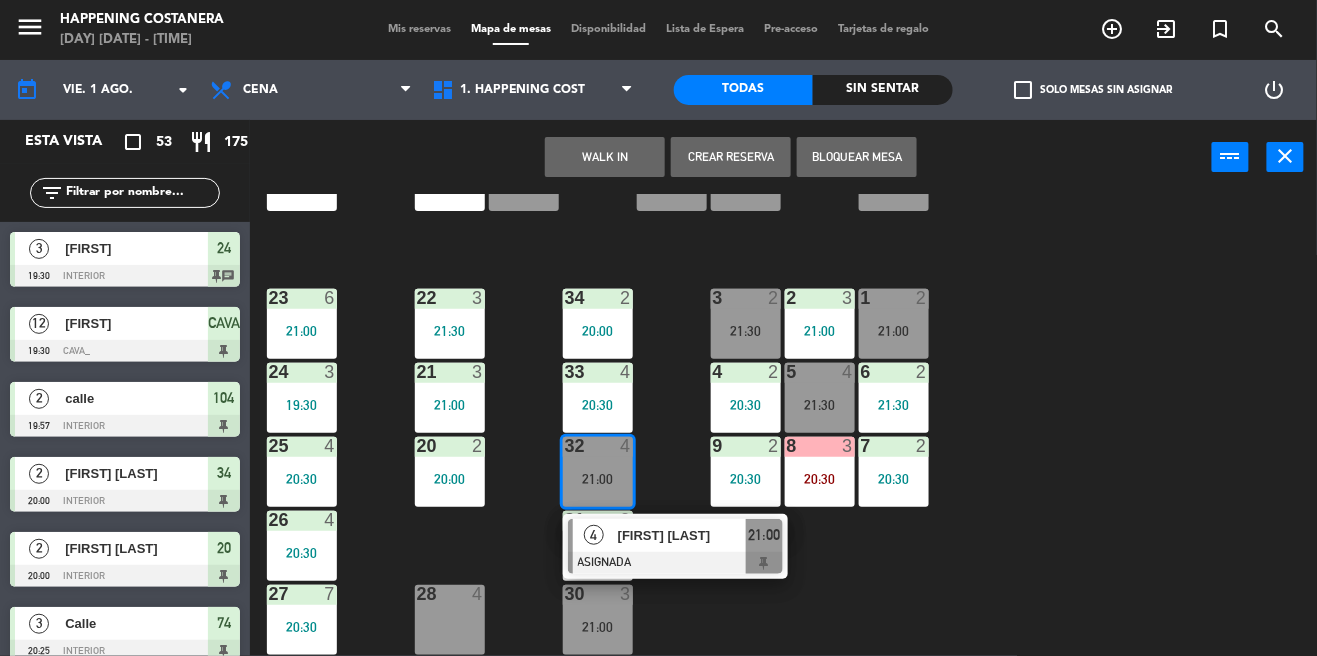 click on "69  2  122  6  121  6  120  6  14  4  CAVA  12   19:30  101  2   21:00  94  2  70  2  123  6  131  2  134  2  132  2  13  4  119  6  15  2  102  2   20:38  80  6  93  4   21:00  108  8  71  4   21:00  130  2  124  6  129  2  12  4  118  6  16  2  128  2  103  2   20:28  107  10  82  6  72  2  92  4  133  14  125  6  11  4  117  6  17  2  104  2   19:57  91  3   21:30  84  6  106  5   20:30  73  2  126  4  127  2  115  4  10  7  116  8  86  3   21:01  90  2   20:49  74  3   20:25  105  4  50  2   20:42  62  2   21:30  64  4   21:00  43  2   21:00  75  4  44  4  65  6   20:30  56  6  45  4  61  6   20:30  76  2  49  8  66  2   21:00  60  6   20:30  46  4  48  4  55  6  47  4  22  3   21:30  34  2   20:00  3  2   21:30  1  2   21:00  23  6   21:00  2  3   21:00  24  3   19:30  33  4   20:30  21  3   21:00  6  2   21:30  5  4   21:30  4  2   20:30  32  4   [FIRST] [LAST]   ASIGNADA  21:00 9  2   20:30  7  2   20:30  20  2   20:00  8  3   20:30  25  4   20:30  26  4   20:30  31  2   20:30  27  7   20:30" 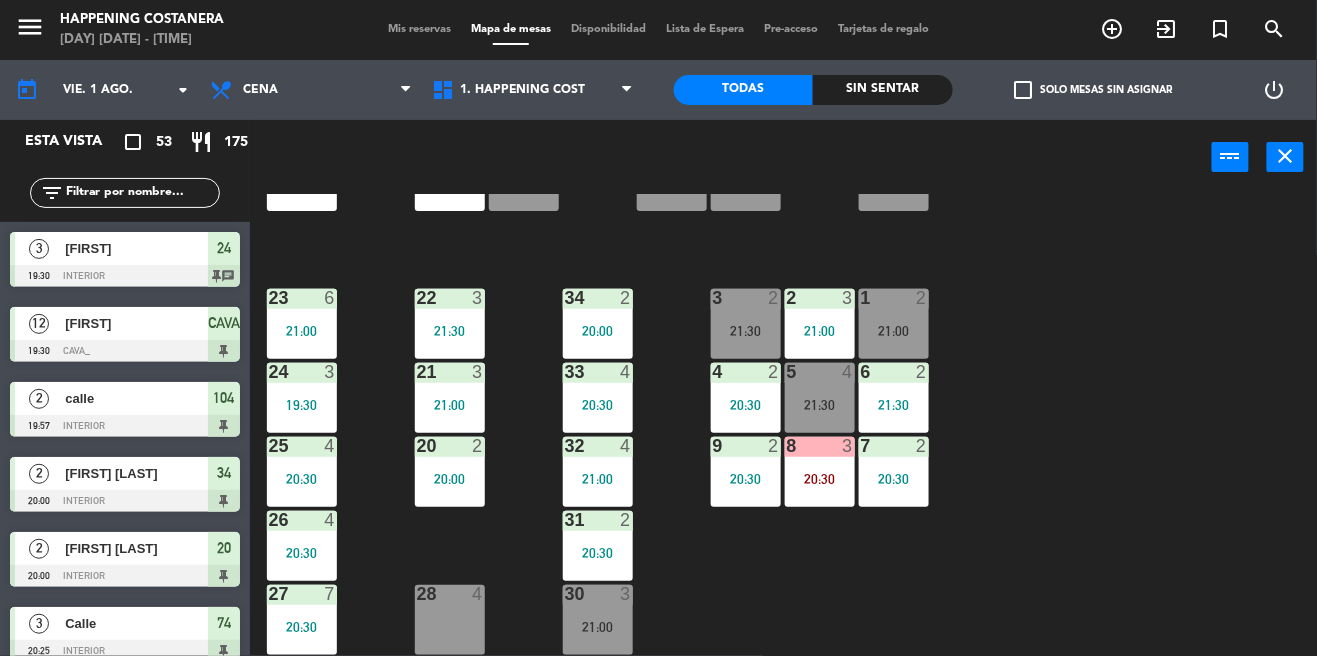 click 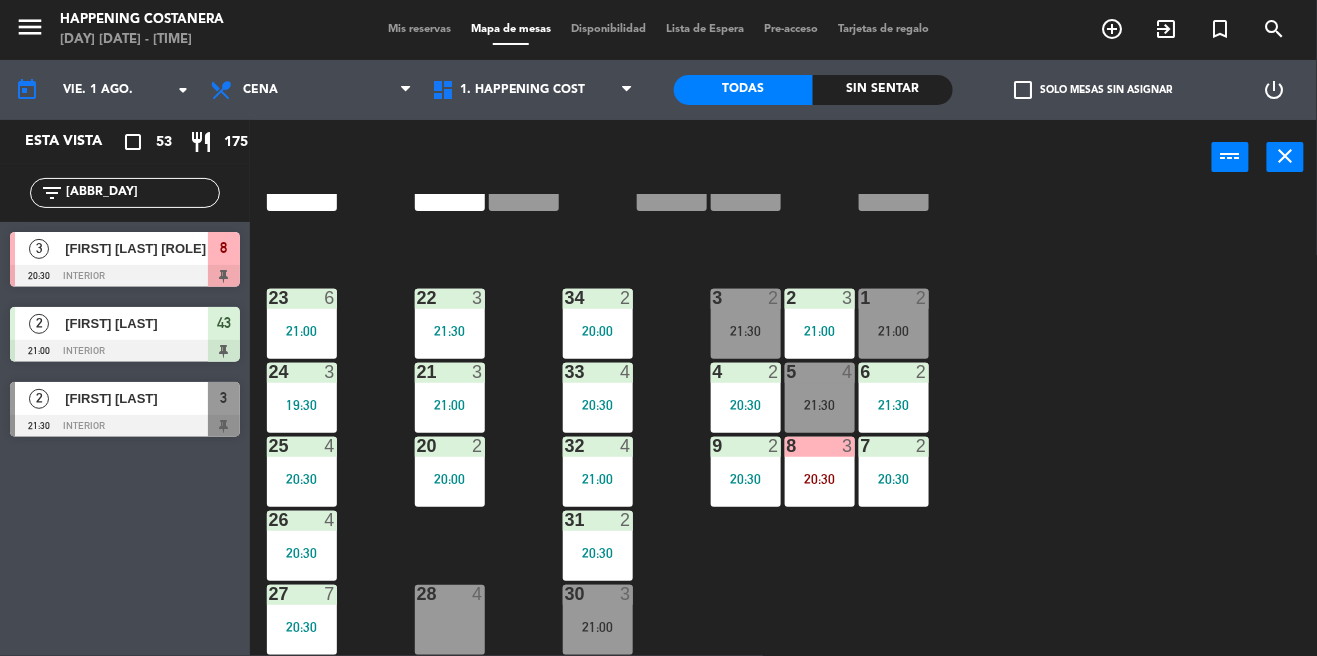 type on "[ABBR_DAY]" 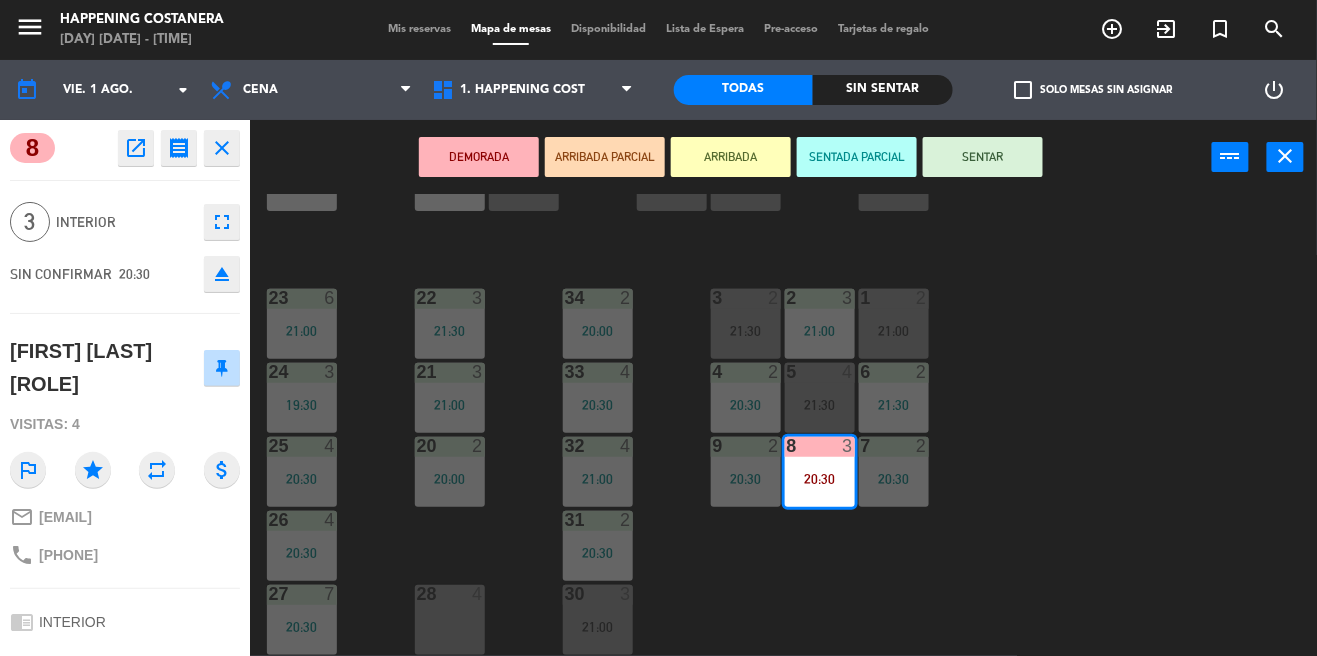 click on "SENTAR" at bounding box center (983, 157) 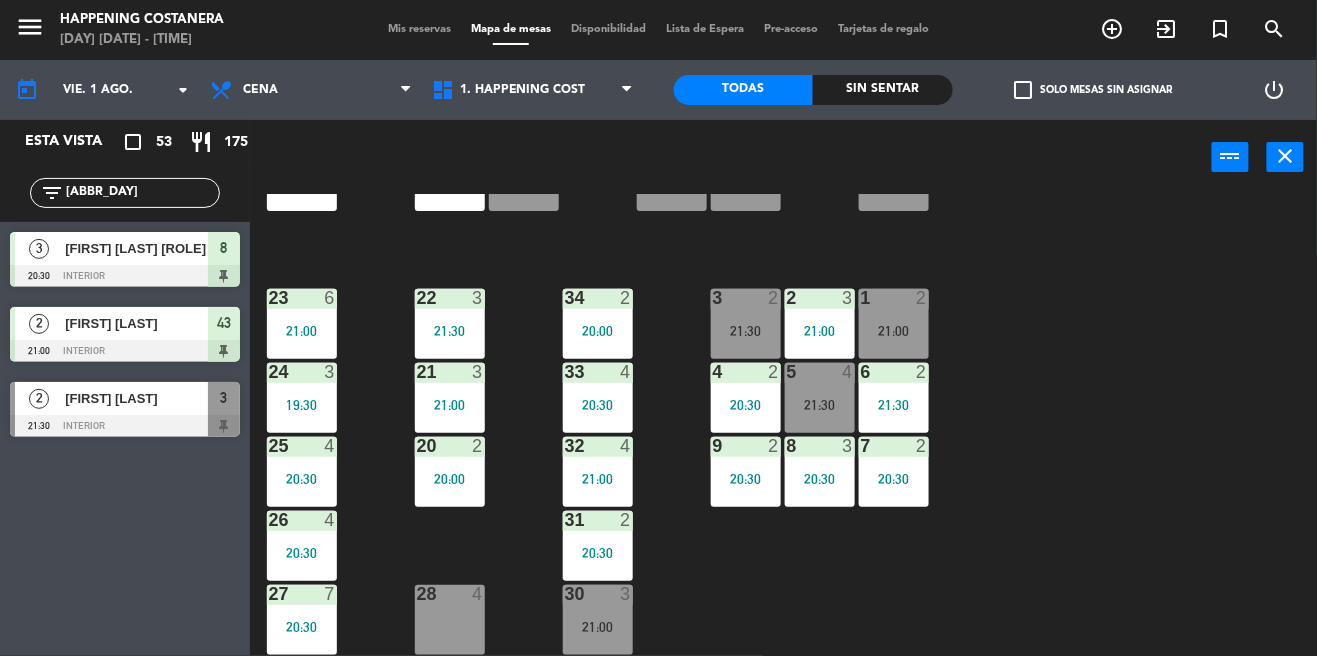 click on "20:30" at bounding box center [894, 479] 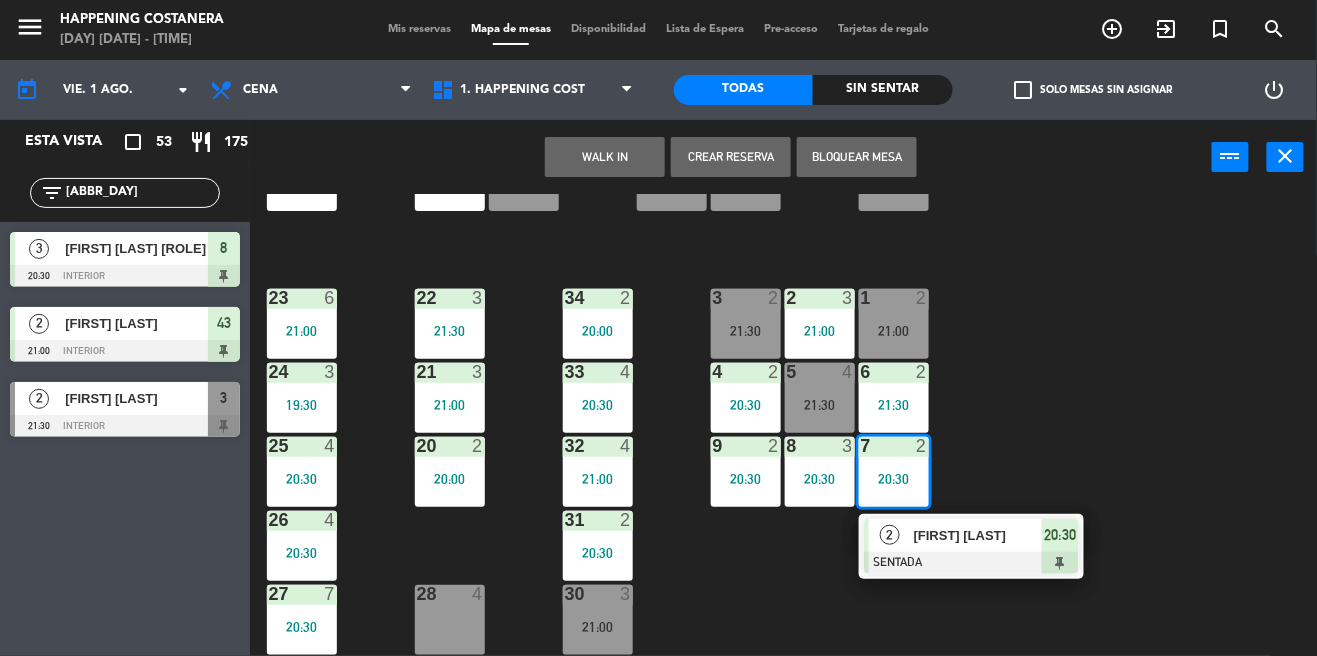click on "30  3   21:00" at bounding box center [598, 620] 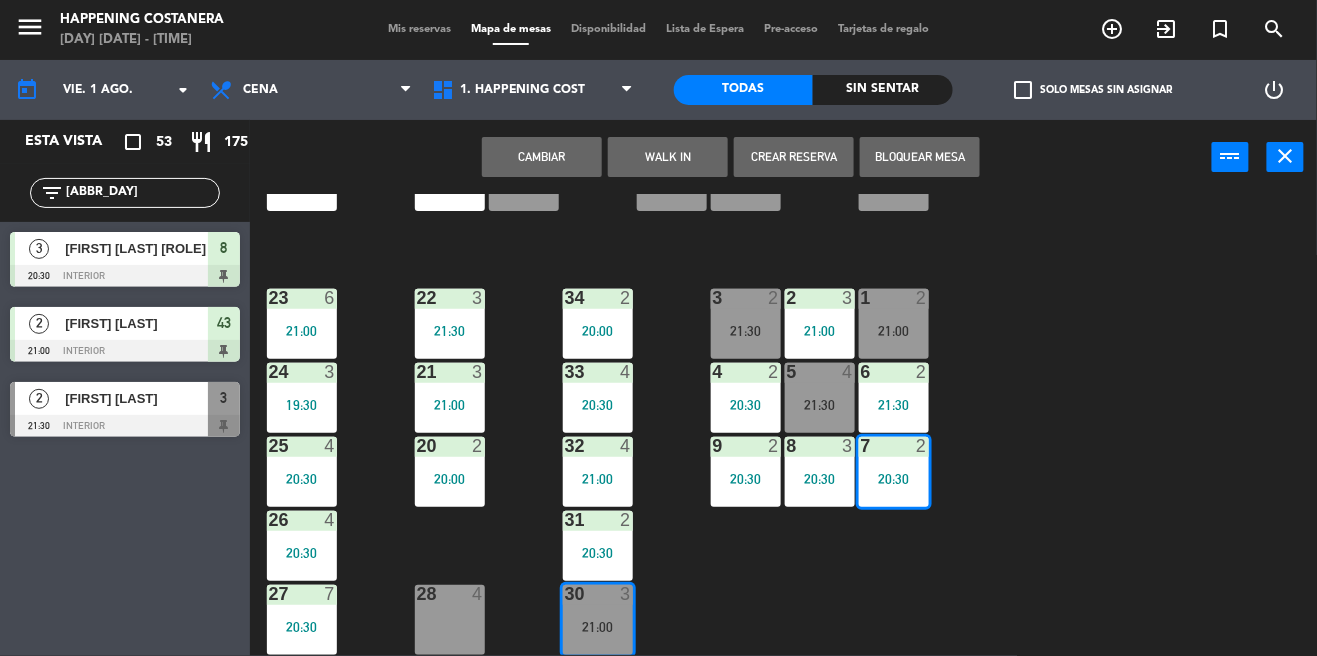 click on "69  2  122  6  121  6  120  6  14  4  CAVA  12   19:30  101  2   21:00  94  2  70  2  123  6  131  2  134  2  132  2  13  4  119  6  15  2  102  2   20:38  80  6  93  4   21:00  108  8  71  4   21:00  130  2  124  6  129  2  12  4  118  6  16  2  128  2  103  2   20:28  107  10  82  6  72  2  92  4  133  14  125  6  11  4  117  6  17  2  104  2   19:57  91  3   21:30  84  6  106  8  73  2  126  4  127  2  115  4  10  7  116  8  86  3   21:01  90  2   20:49  74  3   20:25  105  4  50  2   20:42  62  2   21:30  64  4   21:00  43  2   21:00  75  4  44  4  65  6   20:30  56  6  45  4  61  6   20:30  76  2  49  8  66  2   21:00  60  6   20:30  46  4  48  4  55  6  47  4  22  3   21:30  34  2   20:00  3  2   21:30  1  2   21:00  23  6   21:00  2  3   21:00  24  3   19:30  33  4   20:30  21  3   21:00  6  2   21:30  5  3   20:30  4  2   20:30  32  4   21:00  9  2   20:30  7  2   20:30  20  2   20:00  8  4   21:30  25  4   20:30  26  4   20:30  31  2   20:30  27  7   20:30  28  4  30  3   21:00" 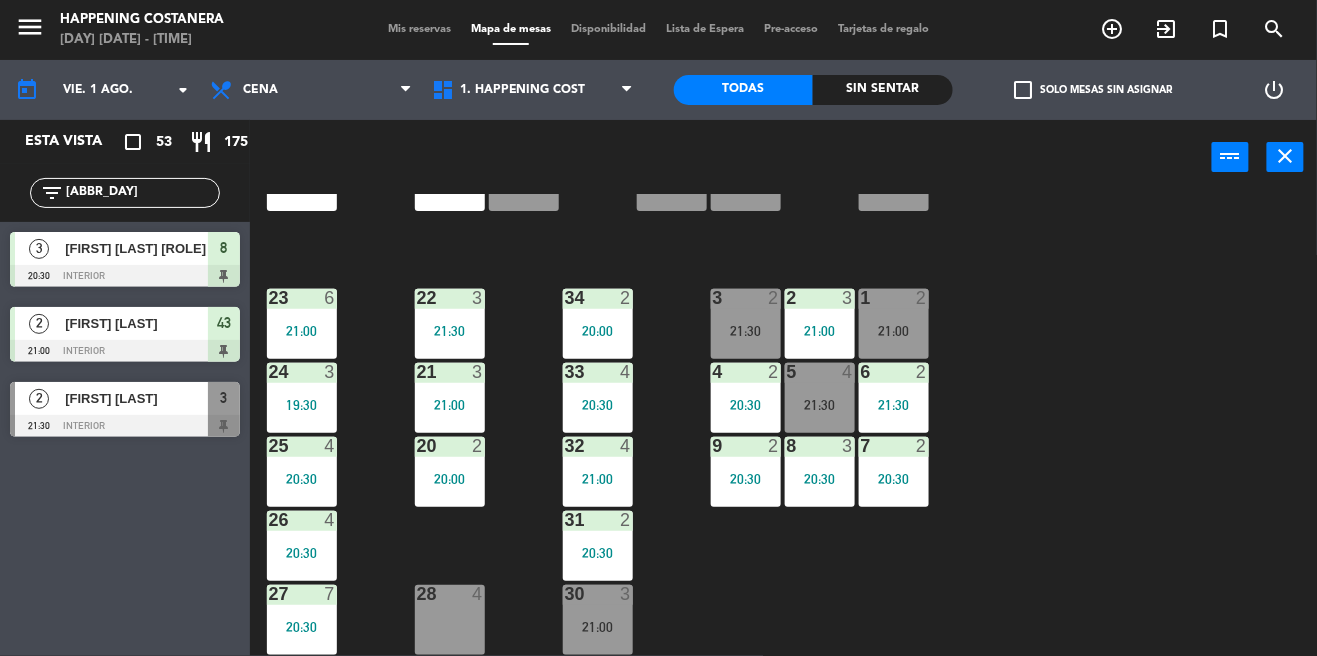 click on "[NUMBER] [HOUR]   [TIME]" at bounding box center (820, 472) 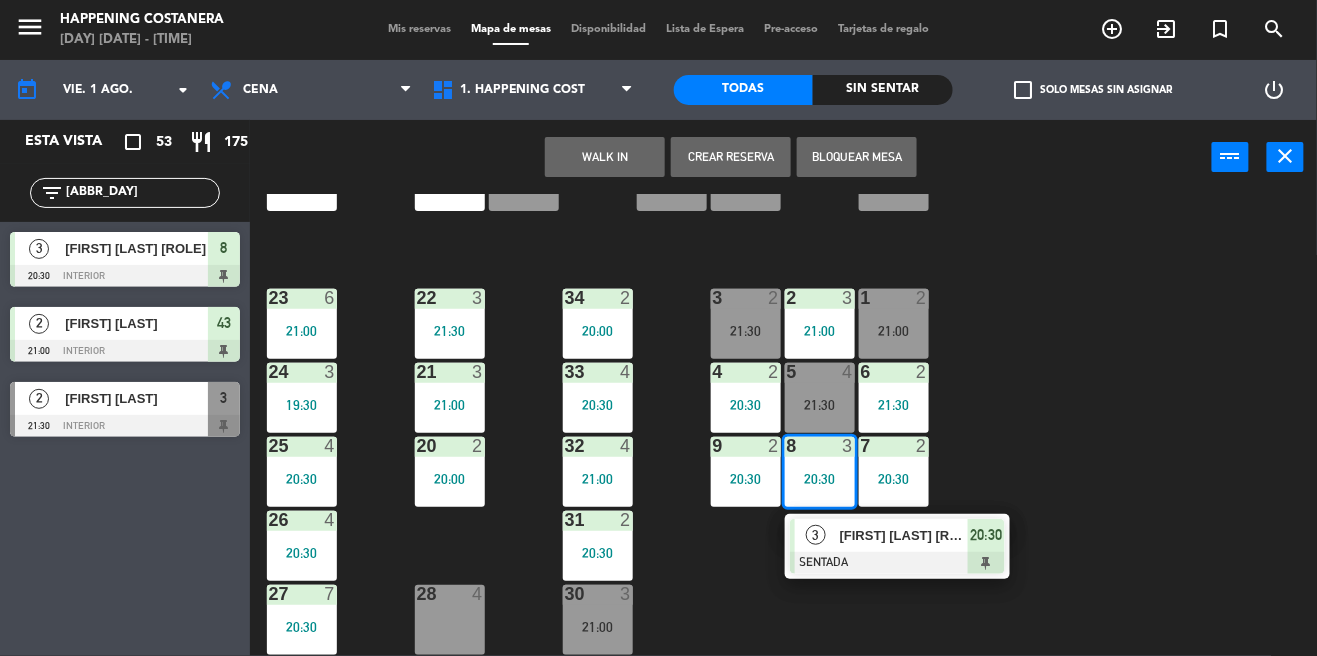 click at bounding box center [597, 594] 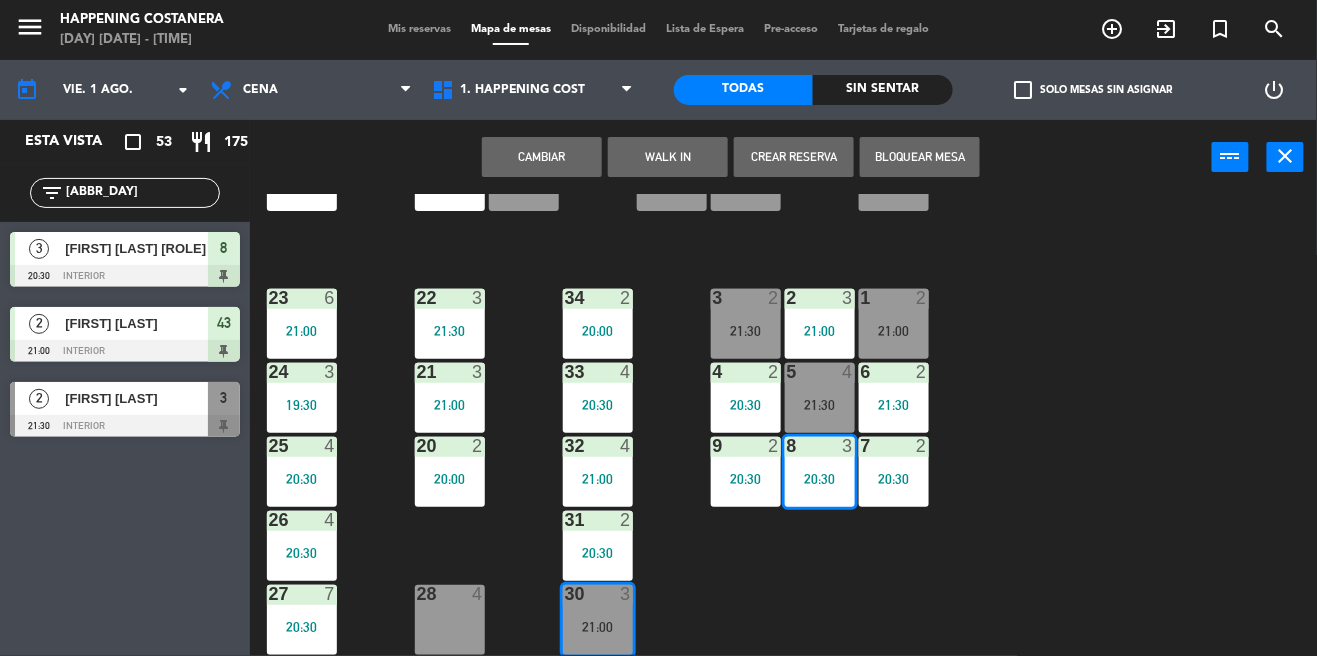 click on "Cambiar" at bounding box center (542, 157) 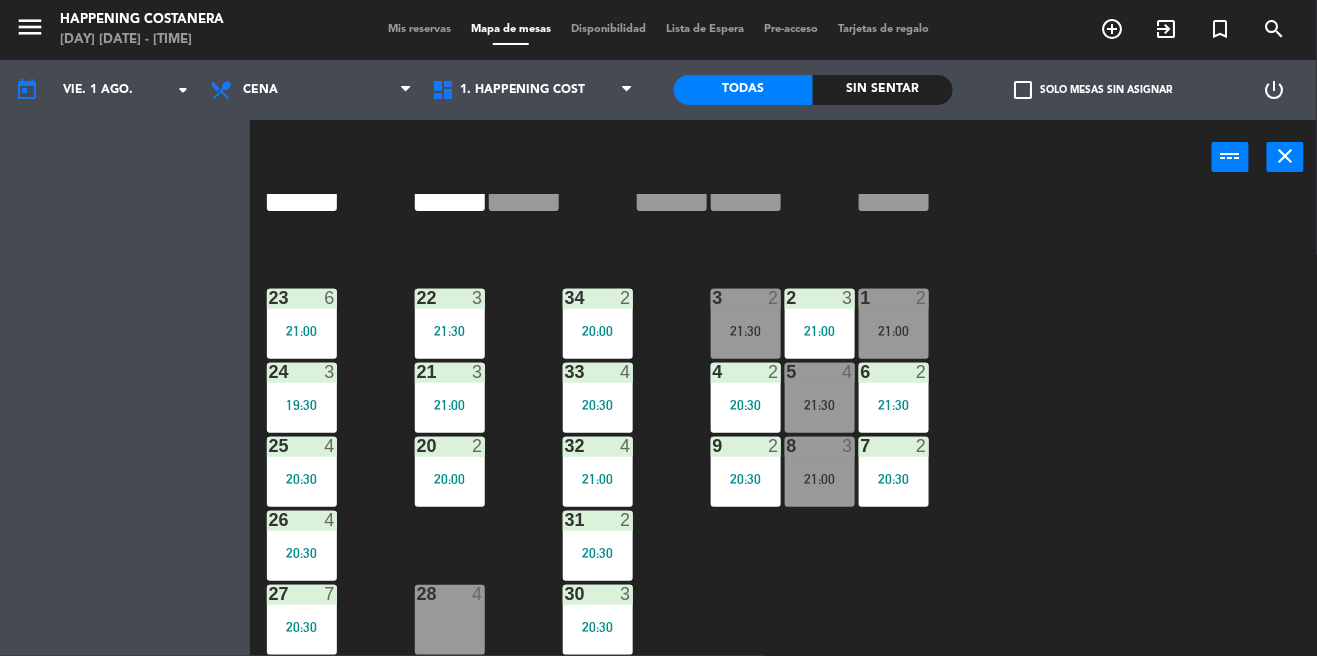 scroll, scrollTop: 692, scrollLeft: 0, axis: vertical 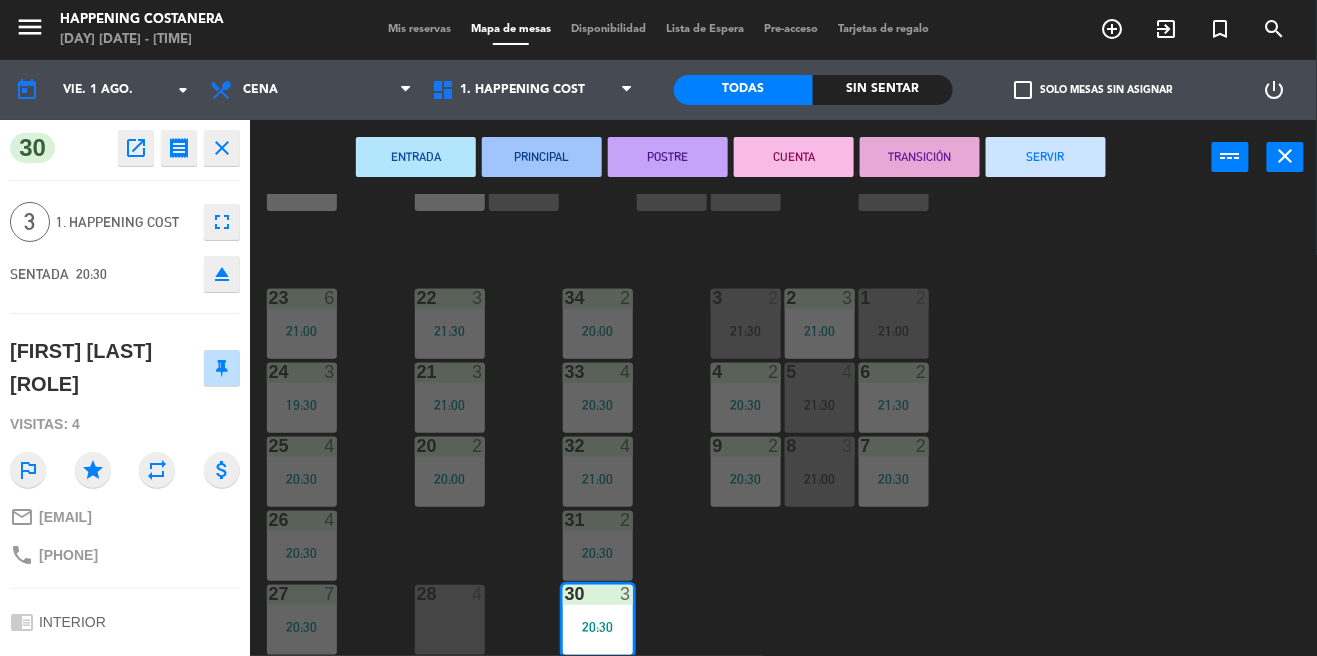 click on "21:00" at bounding box center (820, 479) 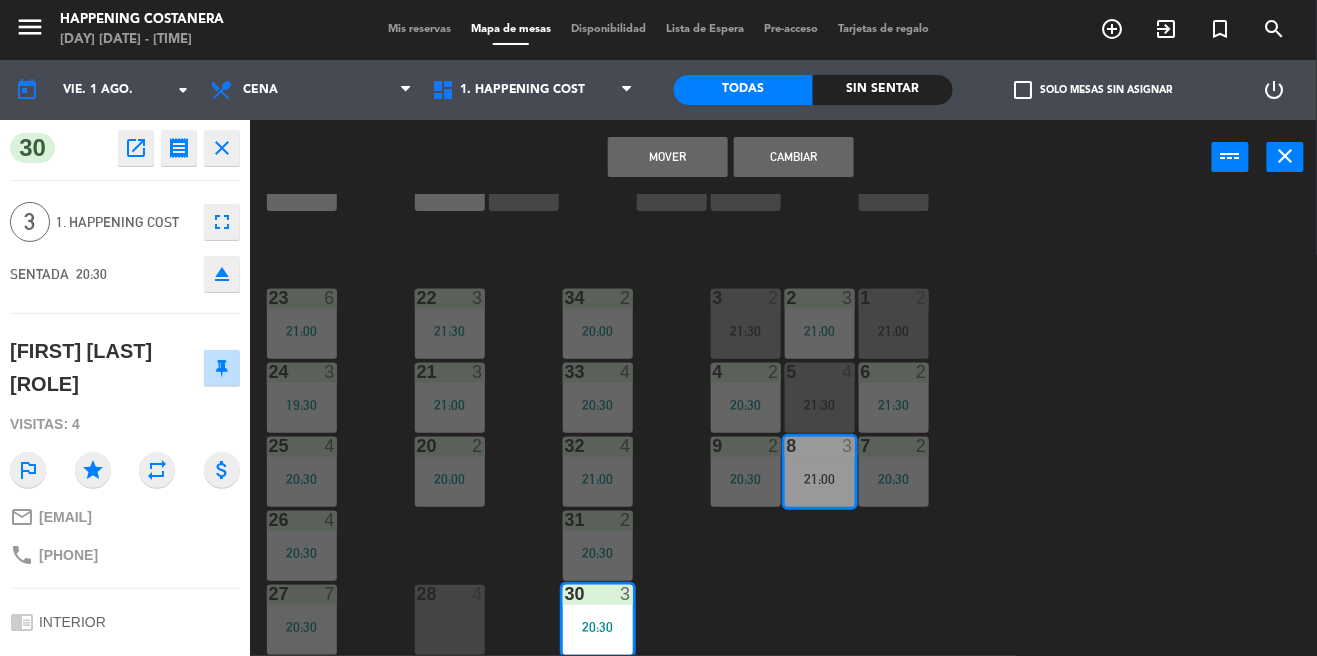 click on "Mover" at bounding box center (668, 157) 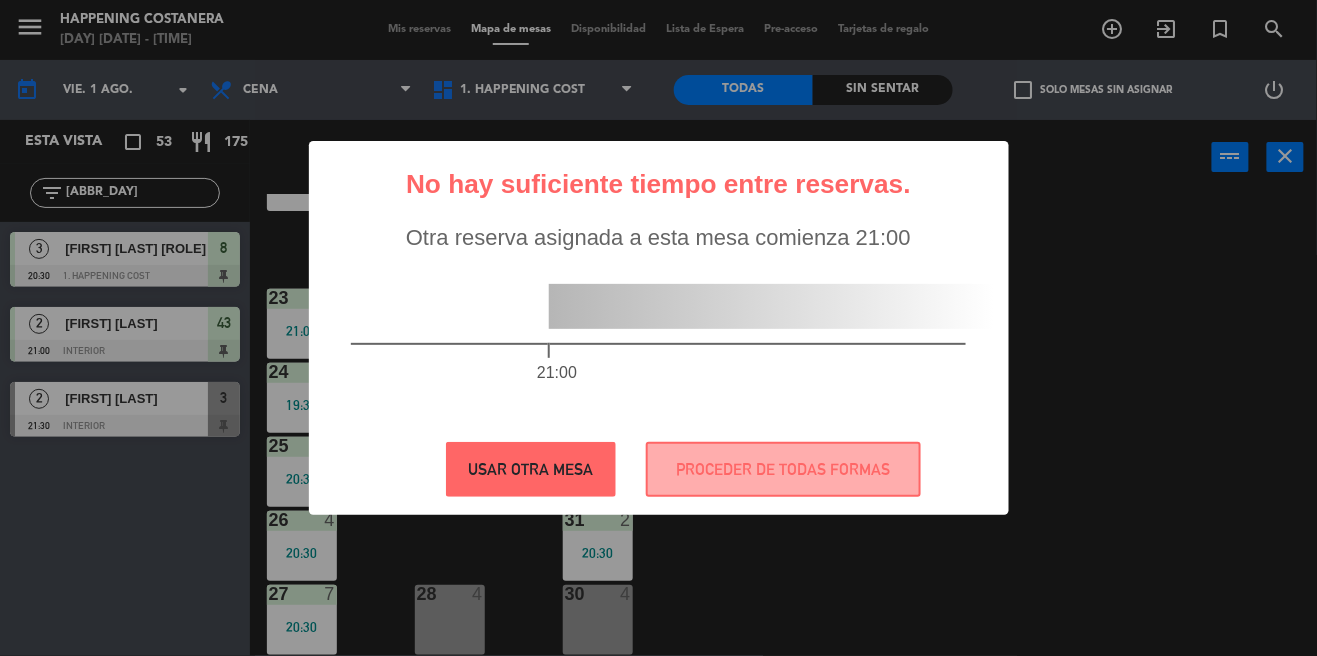 click on "USAR OTRA MESA" at bounding box center [531, 469] 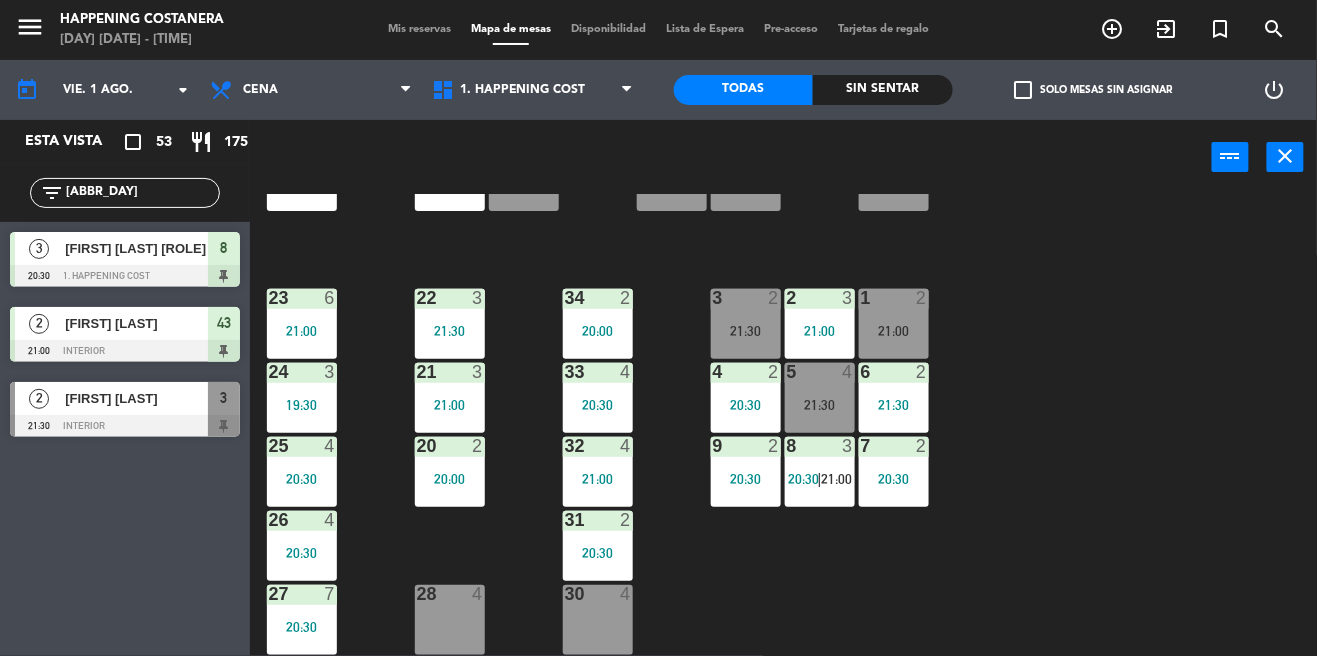 click on "21:00" at bounding box center [836, 479] 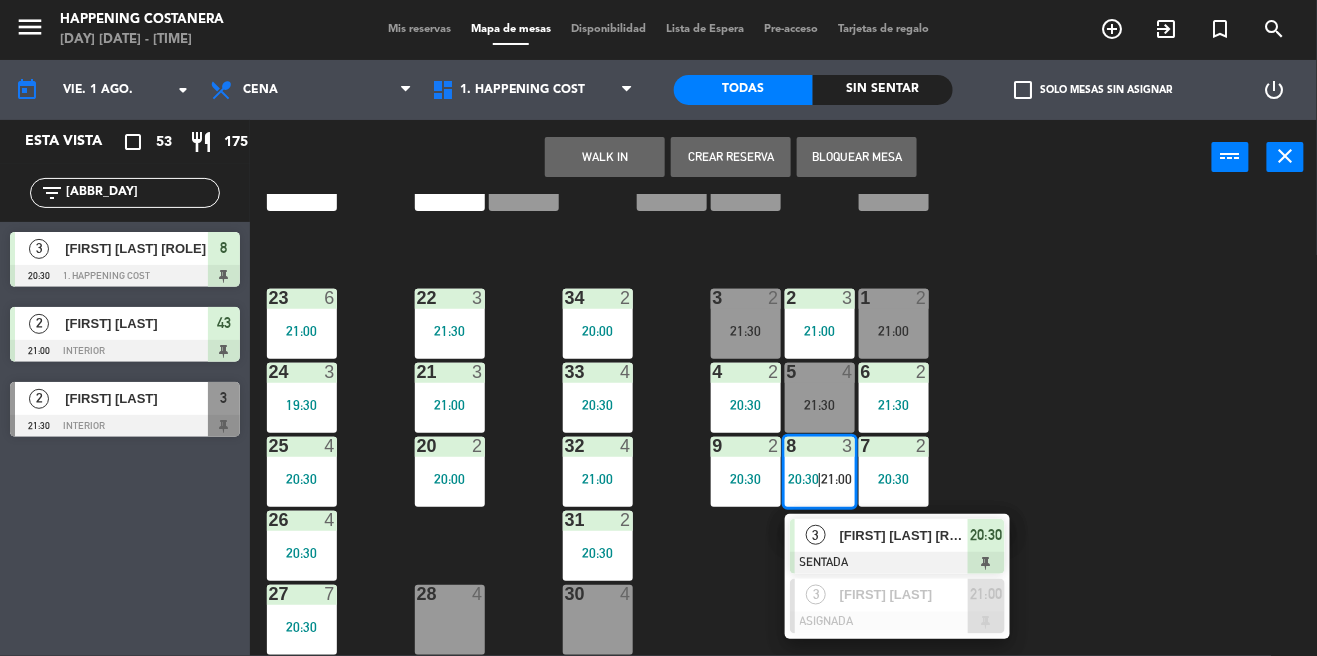 click on "30  4" at bounding box center [598, 620] 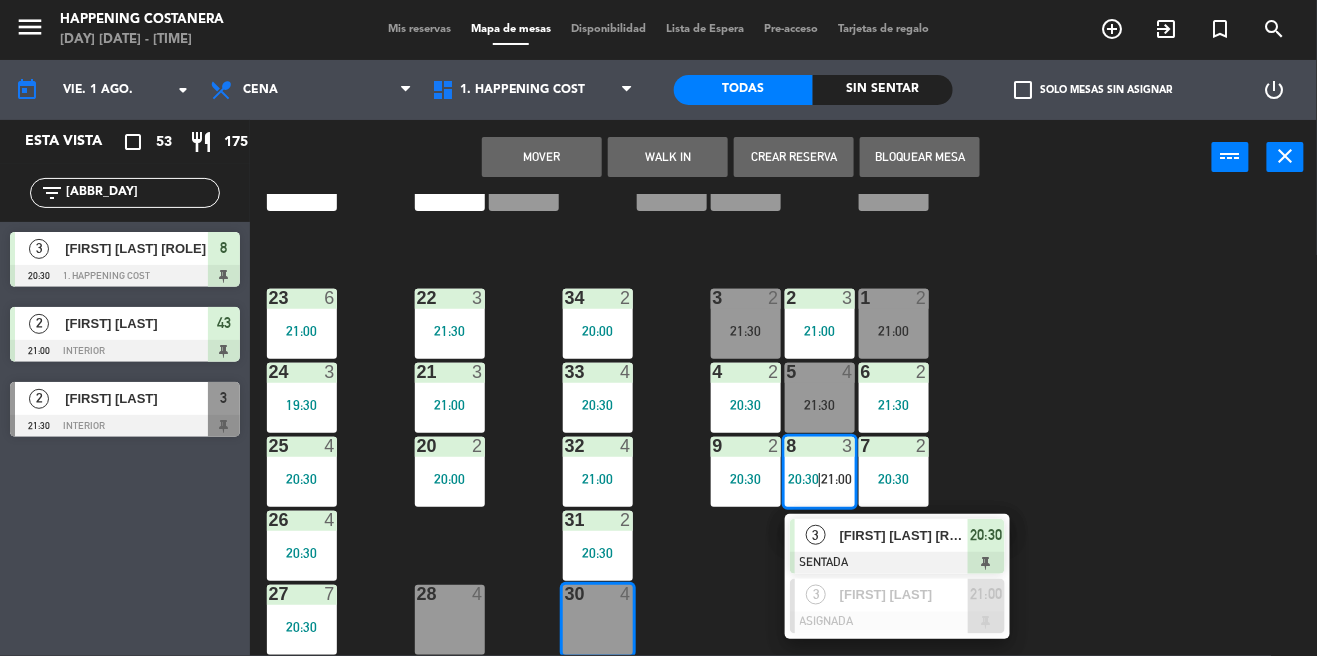click on "69  2  122  6  121  6  120  6  14  4  CAVA  12   19:30  101  2   21:00  94  2  70  2  123  6  131  2  134  2  132  2  13  4  119  6  15  2  102  2   20:38  80  6  93  4   21:00  108  8  71  4   21:00  130  2  124  6  129  2  12  4  118  6  16  2  128  2  103  2   20:28  107  10  82  6  72  2  92  4  133  14  125  6  11  4  117  6  17  2  104  2   19:57  91  3   21:30  84  6  106  8  73  2  126  4  127  2  115  4  10  7  116  8  86  3   21:01  90  2   20:49  74  3   20:25  105  4  50  2   20:42  62  2   21:30  64  4   21:00  43  2   21:00  75  4  44  4  65  6   20:30  56  6  45  4  61  6   20:30  76  2  49  8  66  2   21:00  60  6   20:30  46  4  48  4  55  6  47  4  22  3   21:30  34  2   20:00  3  2   21:30  1  2   21:00  23  6   21:00  2  3   21:00  24  3   19:30  33  4   20:30  21  3   21:00  6  2   21:30  5  3   20:30  4  2   20:30  32  4   21:00  9  2   20:30  7  2   20:30  20  2   20:00  8  4   21:30   4   [FIRST] [LAST]   ASIGNADA  21:00 25  4   20:30  26  4   20:30  31  2   20:30  27  7  28" 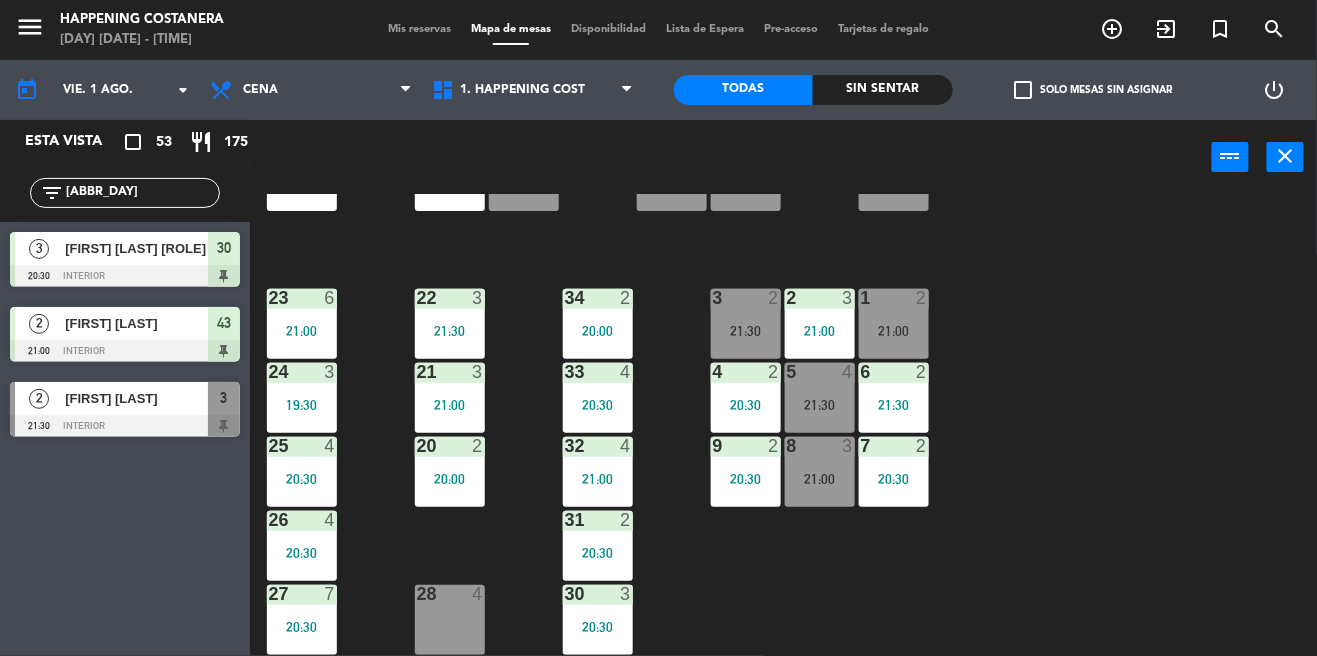 click on "30  3   20:30" at bounding box center [598, 620] 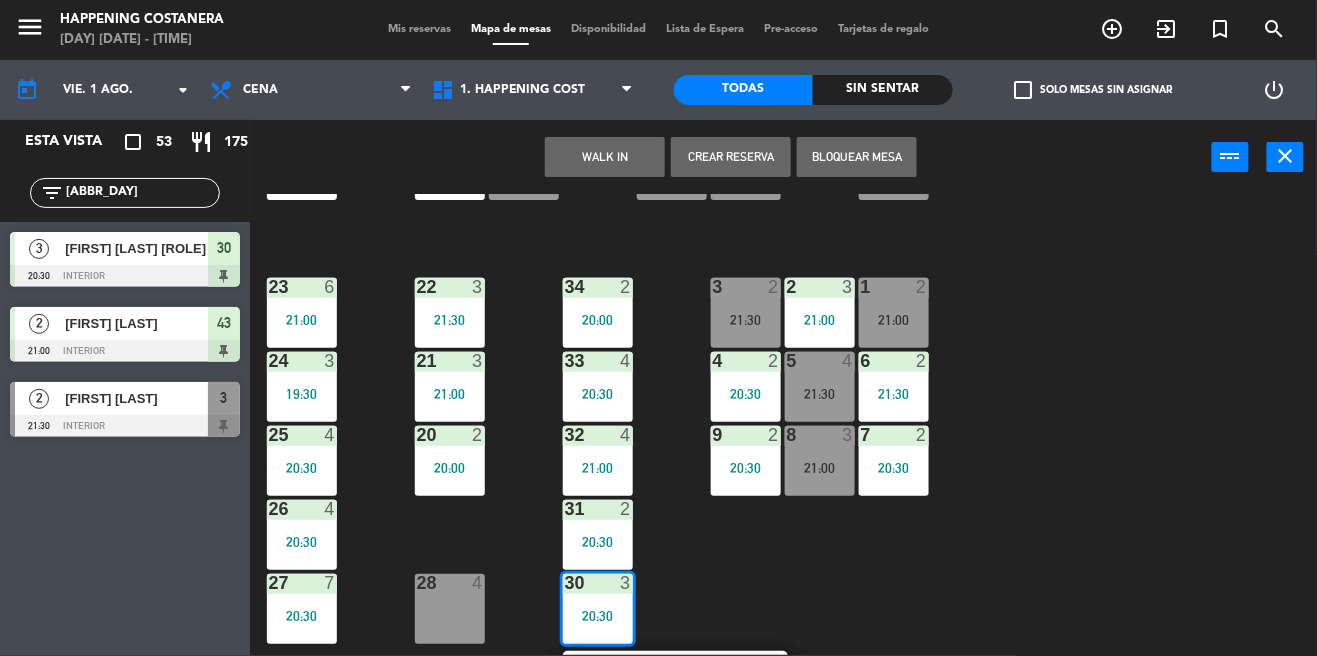 click on "21:00" at bounding box center (820, 468) 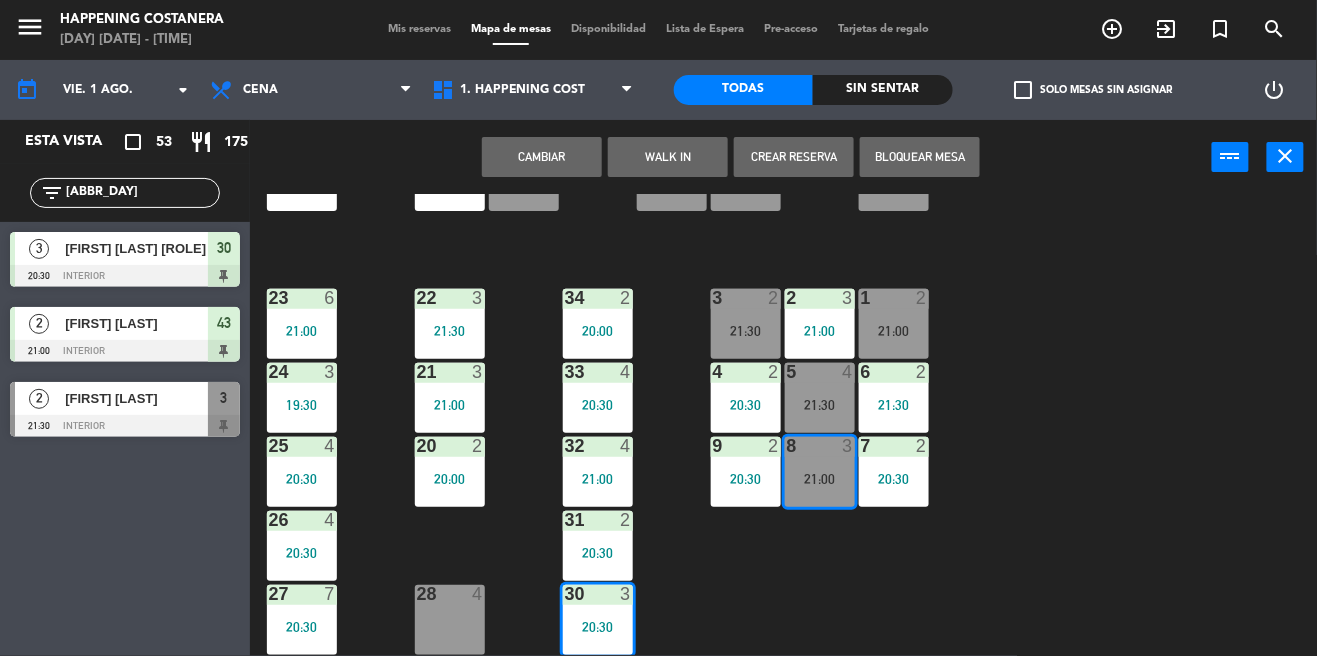 click on "Cambiar" at bounding box center (542, 157) 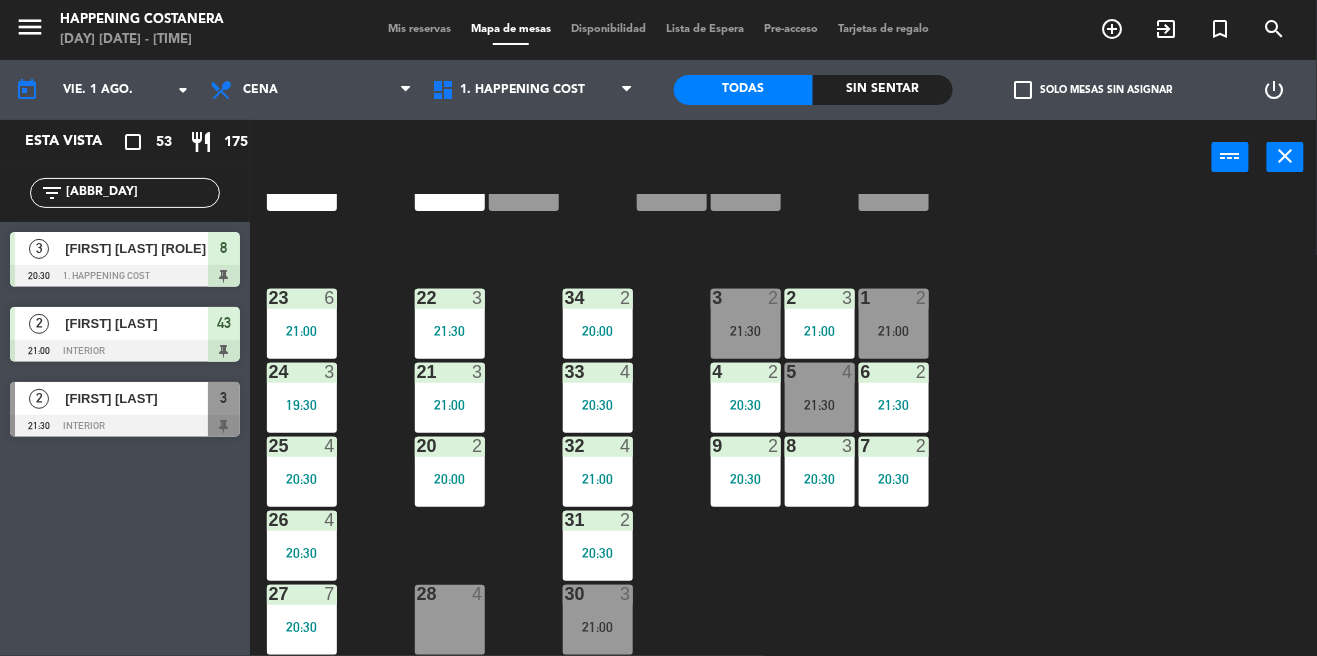 click on "[NUMBER] [HOUR]   [TIME]" at bounding box center [820, 472] 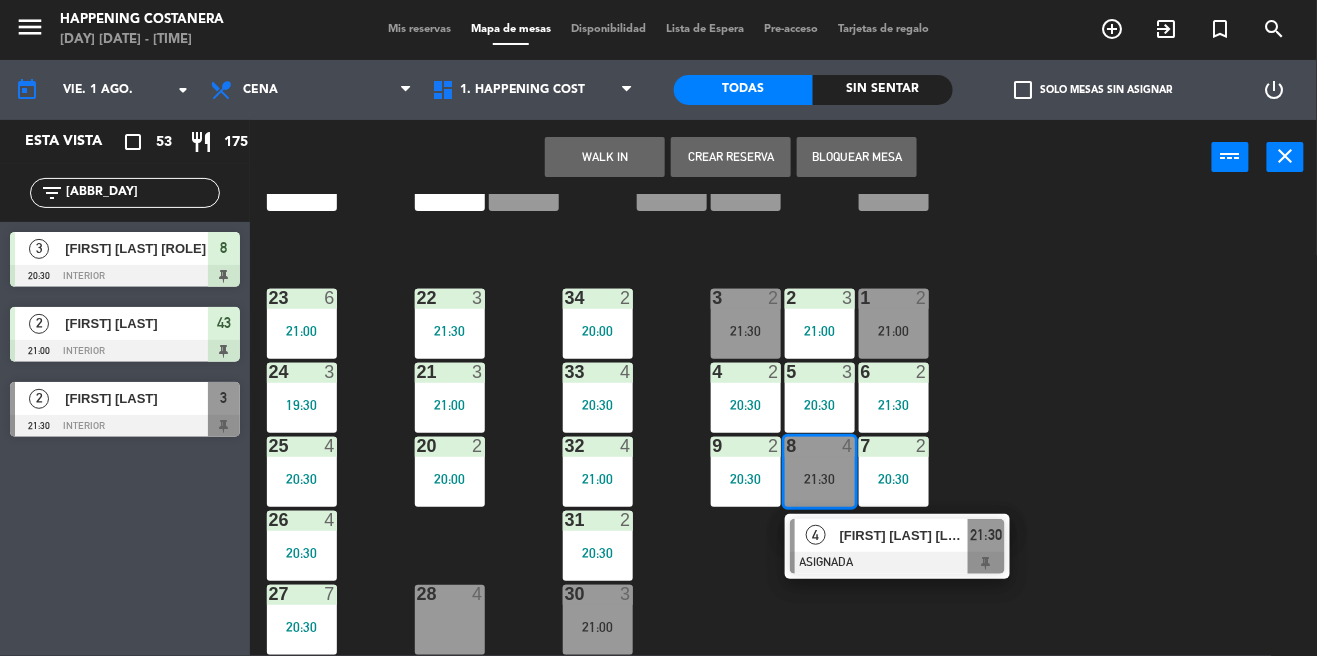 click on "69  2  122  6  121  6  120  6  14  4  CAVA  12   19:30  101  2   21:00  94  2  70  2  123  6  131  2  134  2  132  2  13  4  119  6  15  2  102  2   20:38  80  6  93  4   21:00  108  8  71  4   21:00  130  2  124  6  129  2  12  4  118  6  16  2  128  2  103  2   20:28  107  10  82  6  72  2  92  4  133  14  125  6  11  4  117  6  17  2  104  2   19:57  91  3   21:30  84  6  106  8  73  2  126  4  127  2  115  4  10  7  116  8  86  3   21:01  90  2   20:49  74  3   20:25  105  4  50  2   20:42  62  2   21:30  64  4   21:00  43  2   21:00  75  4  44  4  65  6   20:30  56  6  45  4  61  6   20:30  76  2  49  8  66  2   21:00  60  6   20:30  46  4  48  4  55  6  47  4  22  3   21:30  34  2   20:00  3  2   21:30  1  2   21:00  23  6   21:00  2  3   21:00  24  3   19:30  33  4   20:30  21  3   21:00  6  2   21:30  5  3   20:30  4  2   20:30  32  4   21:00   4   [FIRST] [LAST]   ASIGNADA  21:30 25  4   20:30  26  4   20:30  31  2   20:30  27  7  28" 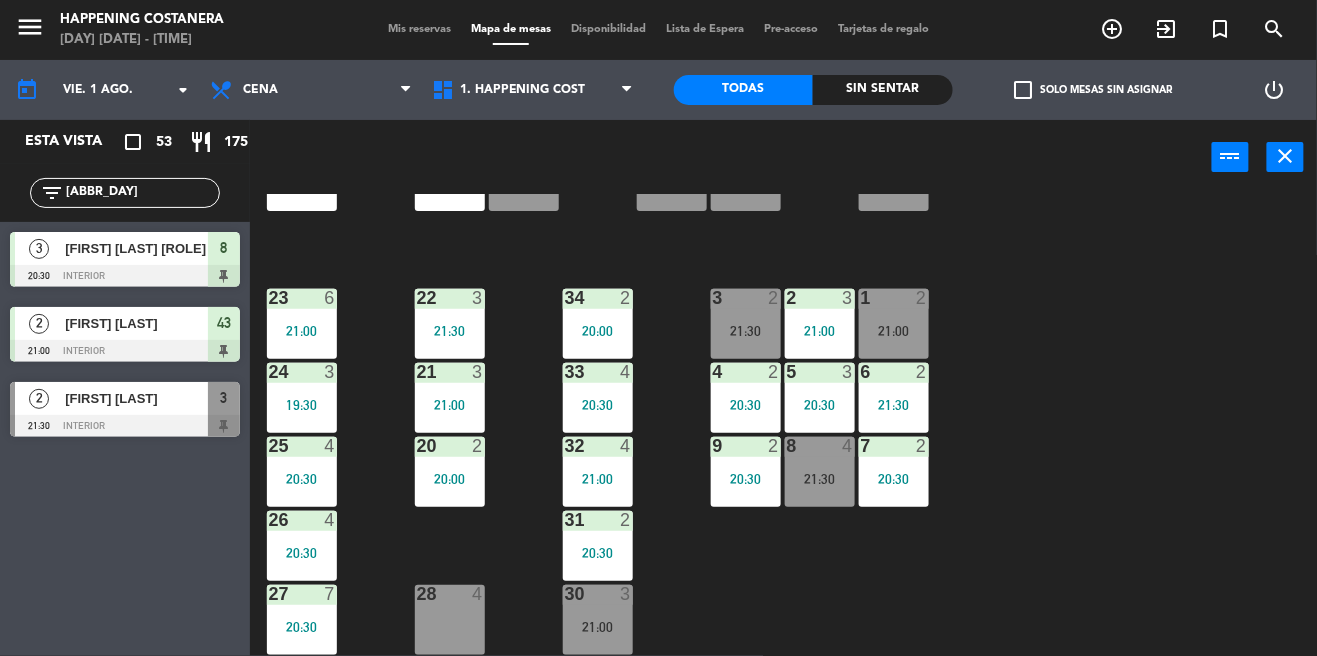 click on "8  4   21:30" at bounding box center [820, 472] 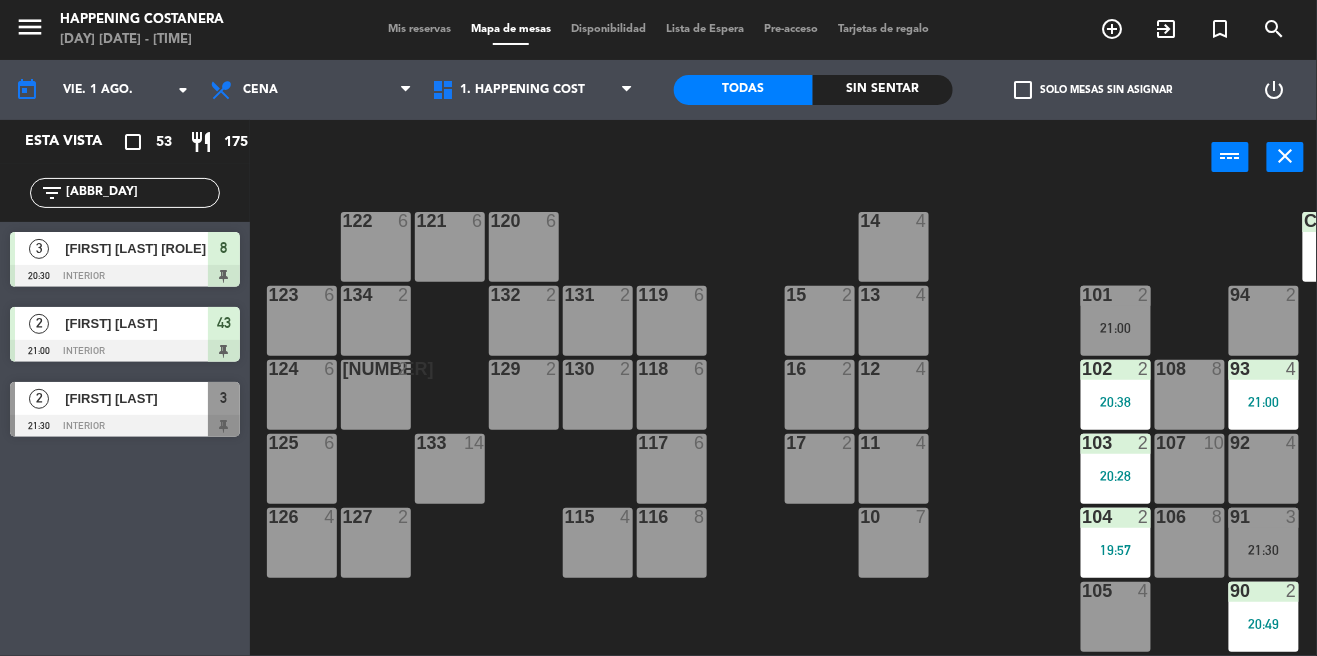 scroll, scrollTop: 0, scrollLeft: 0, axis: both 